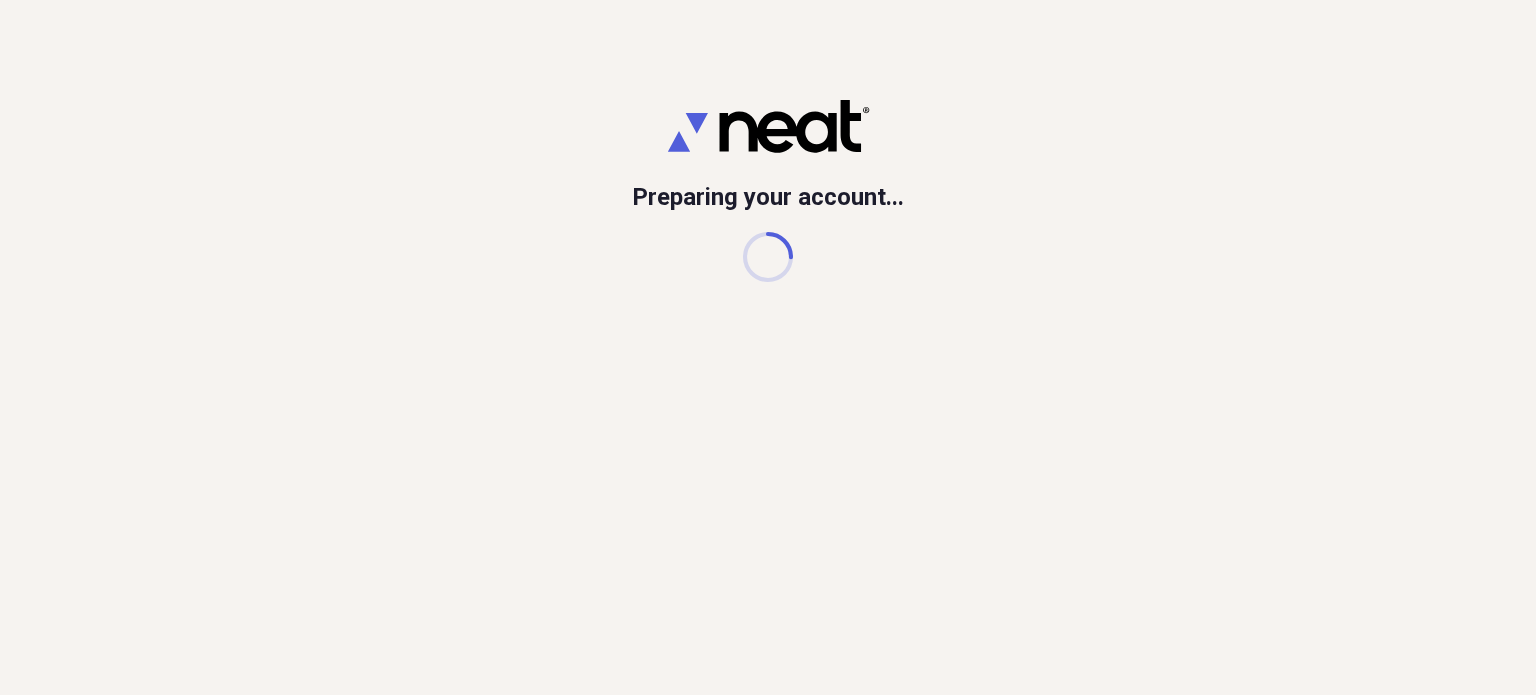 scroll, scrollTop: 0, scrollLeft: 0, axis: both 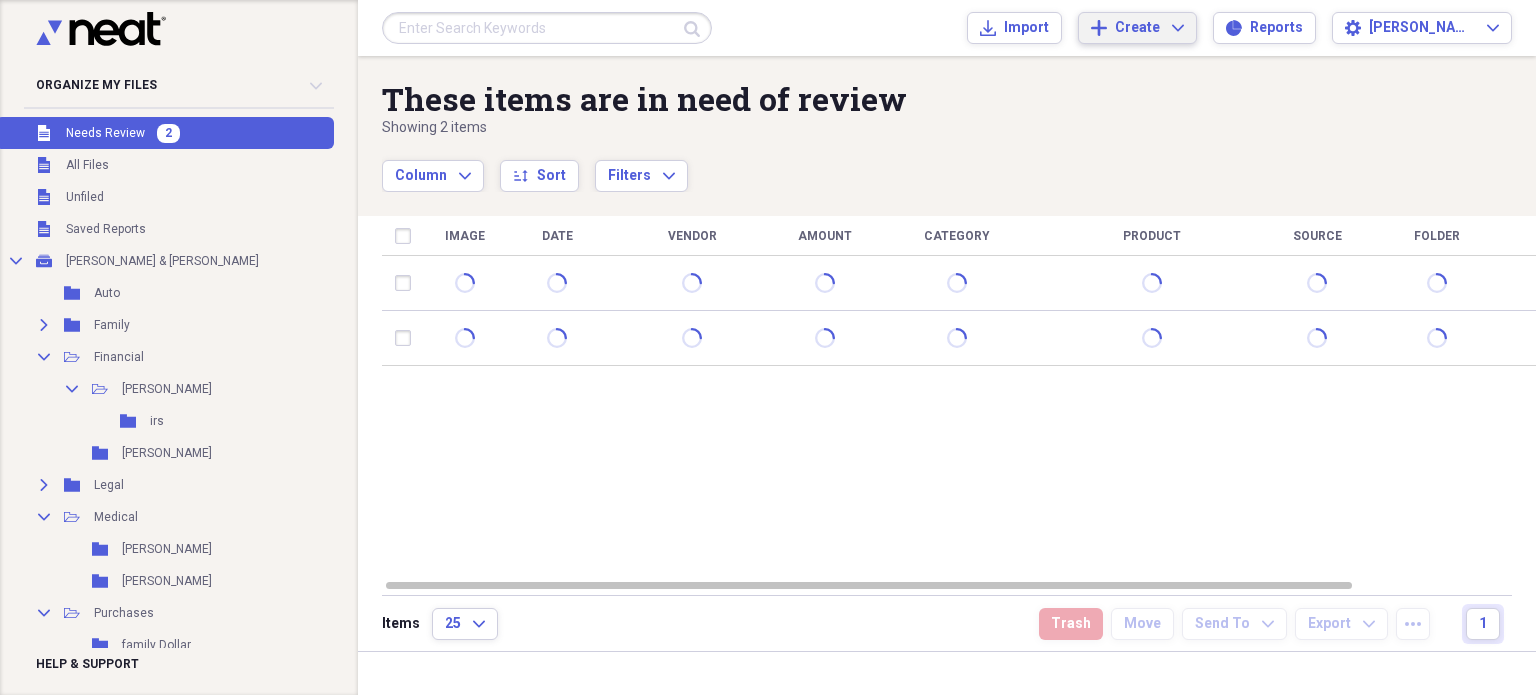 click on "Create" at bounding box center [1137, 28] 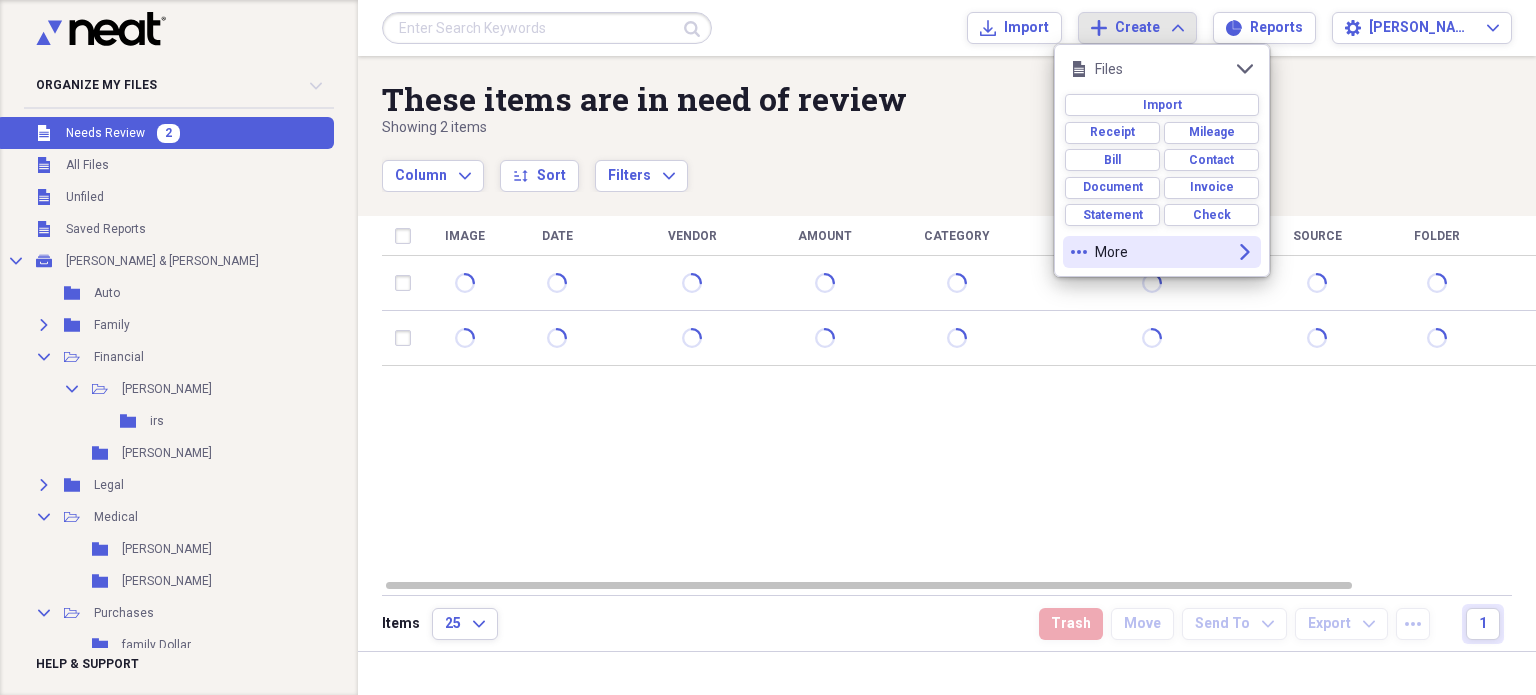 click on "More" at bounding box center (1162, 252) 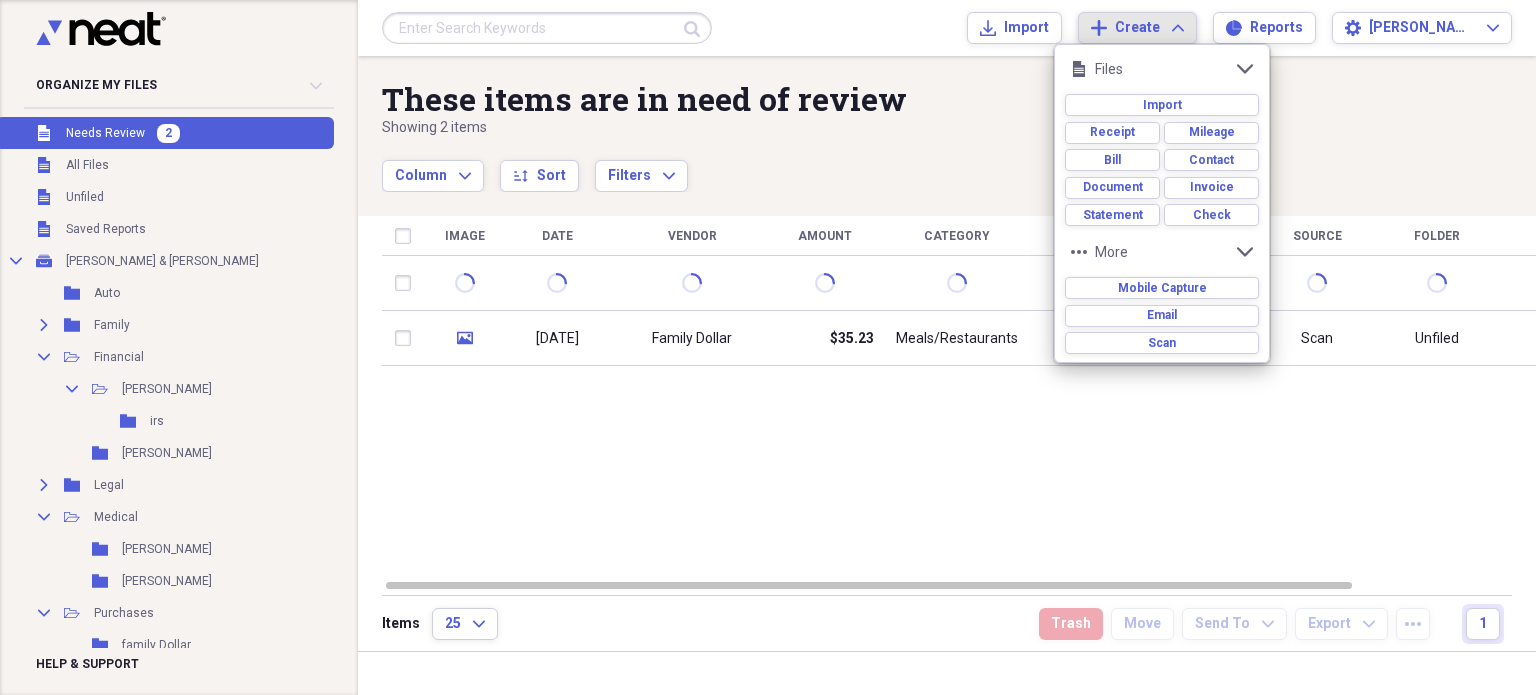 click on "Column Expand sort Sort Filters  Expand" at bounding box center (883, 165) 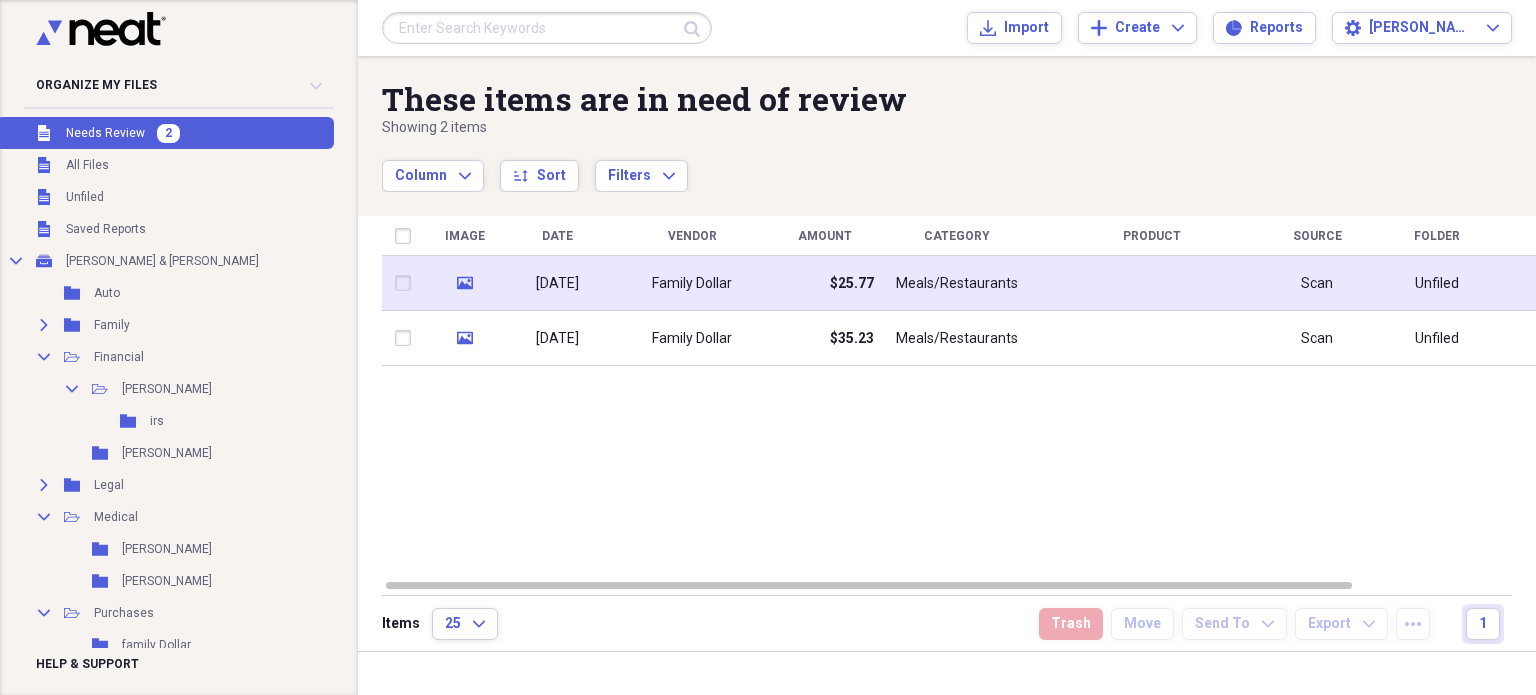 click 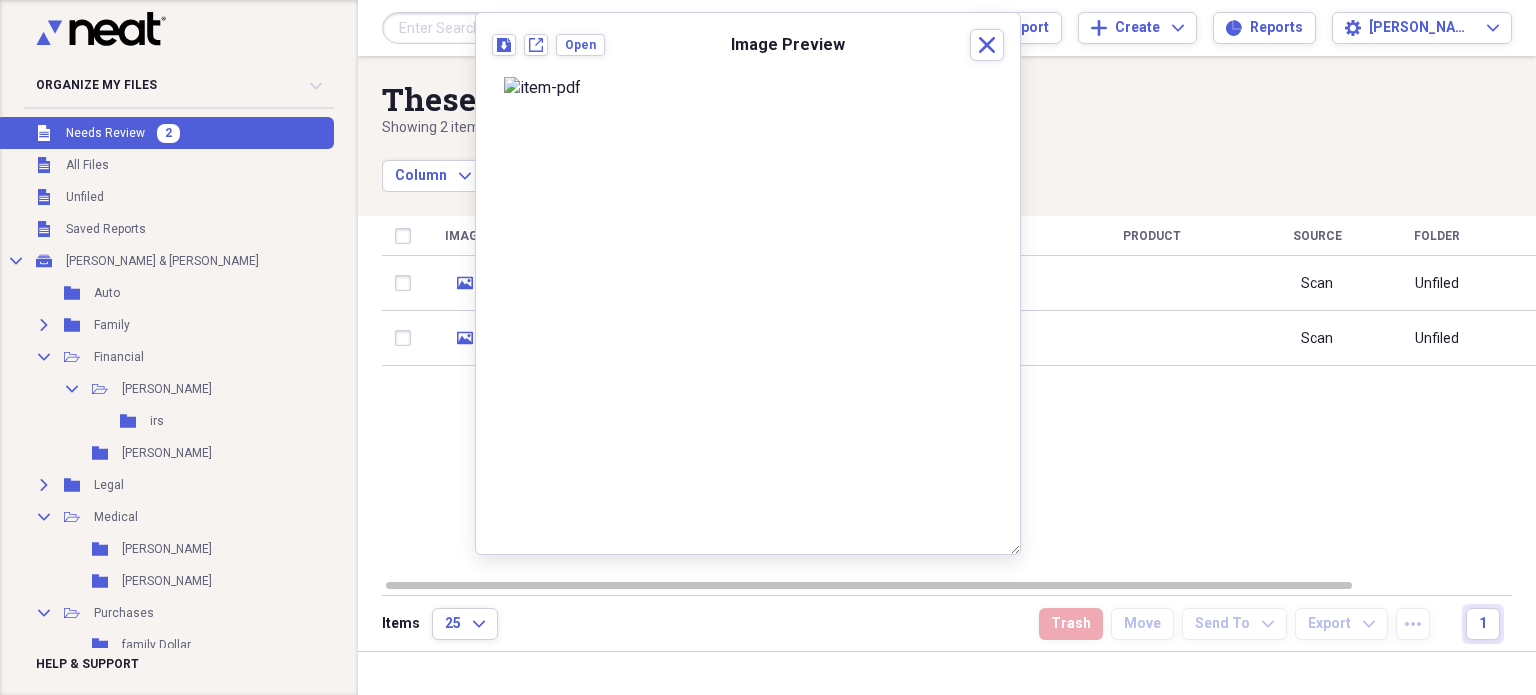 click on "Showing 2 items" at bounding box center [883, 128] 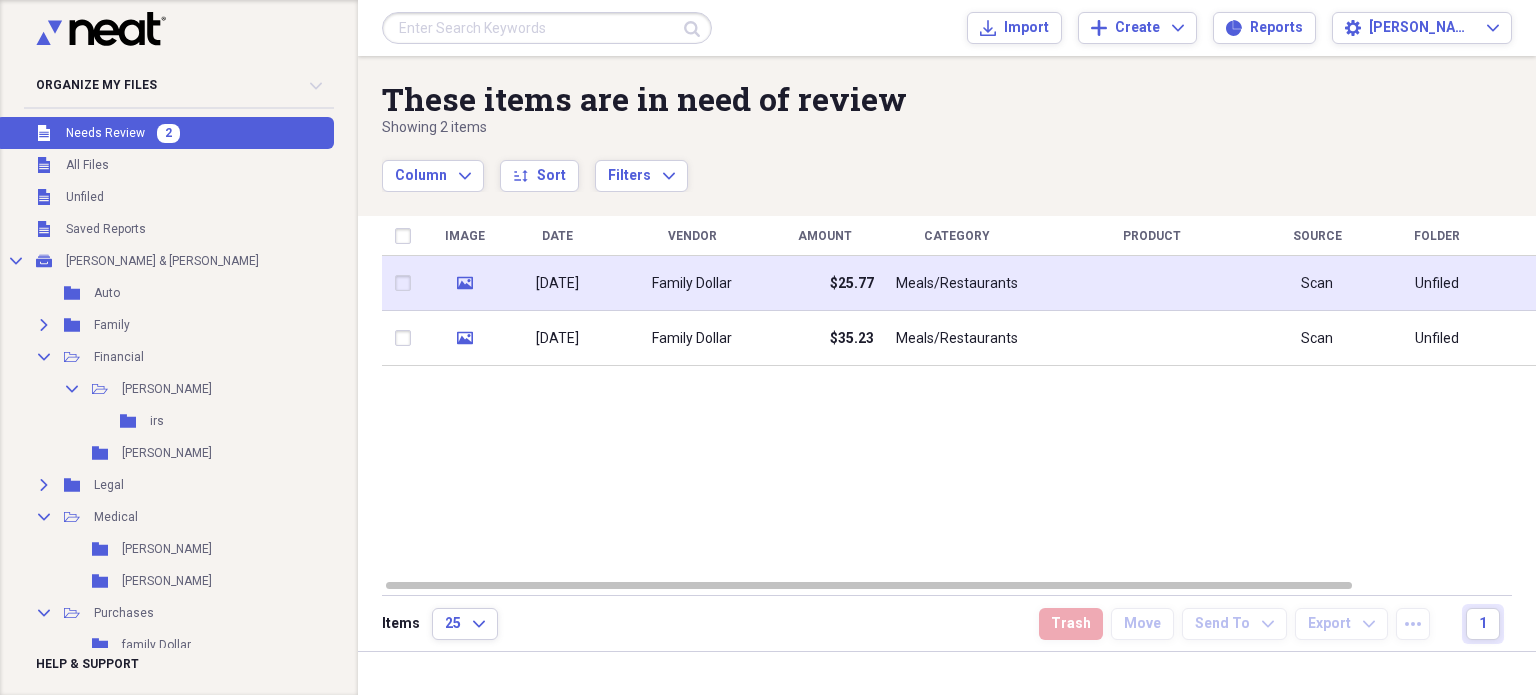 click at bounding box center [407, 283] 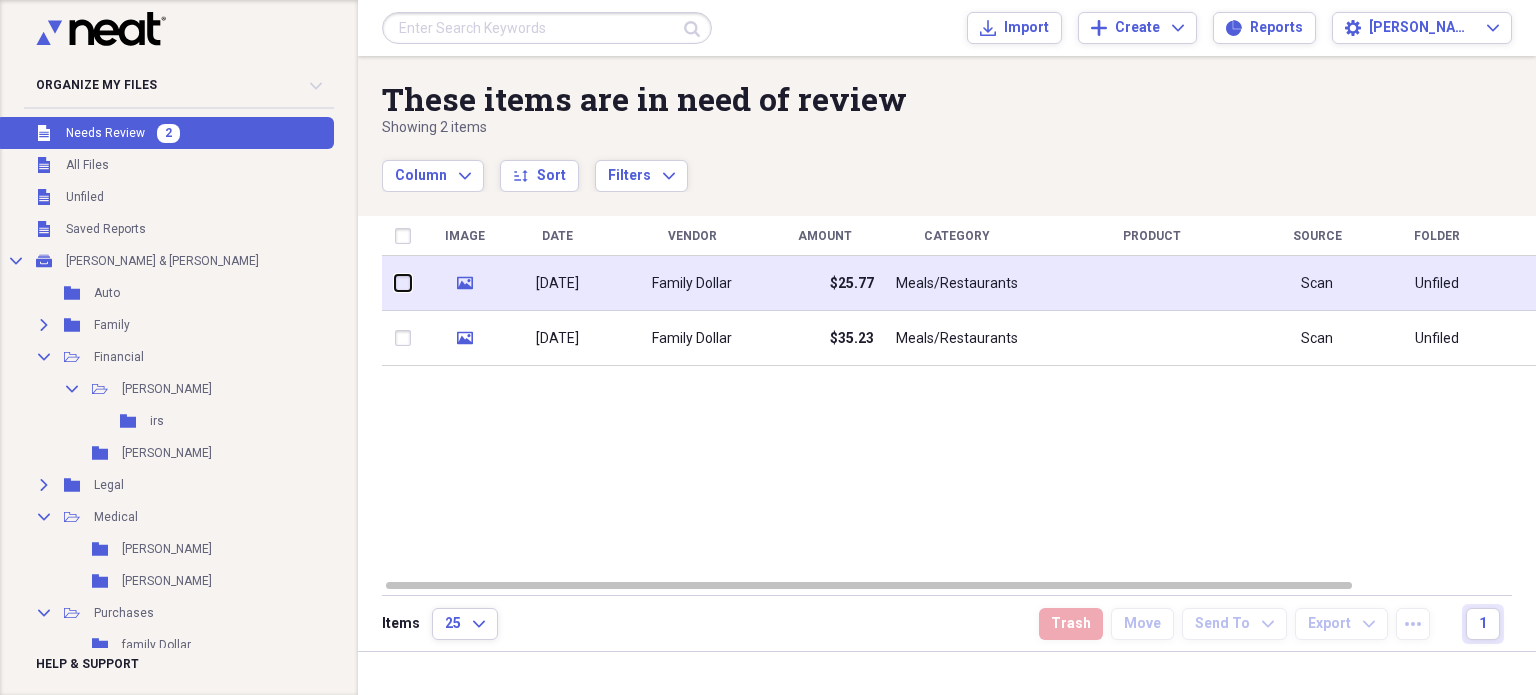 click at bounding box center [395, 283] 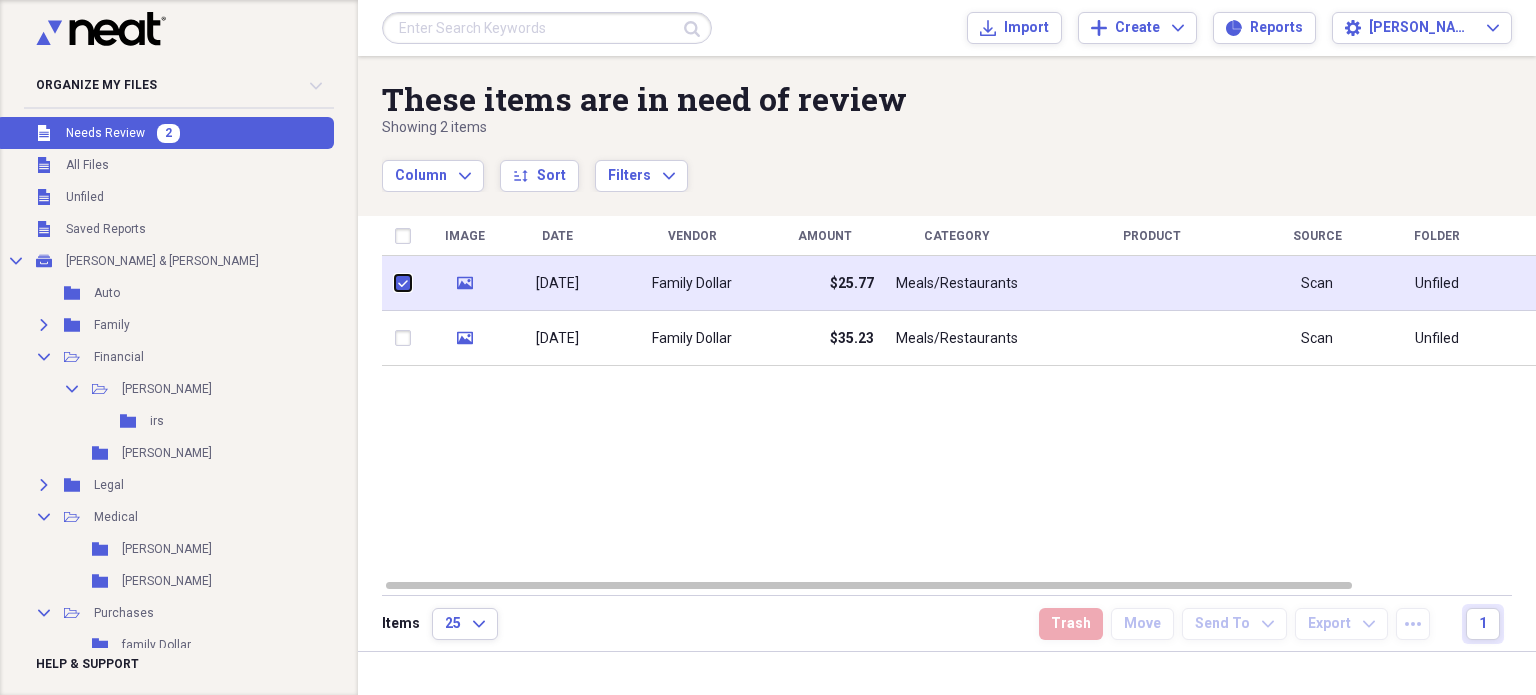 checkbox on "true" 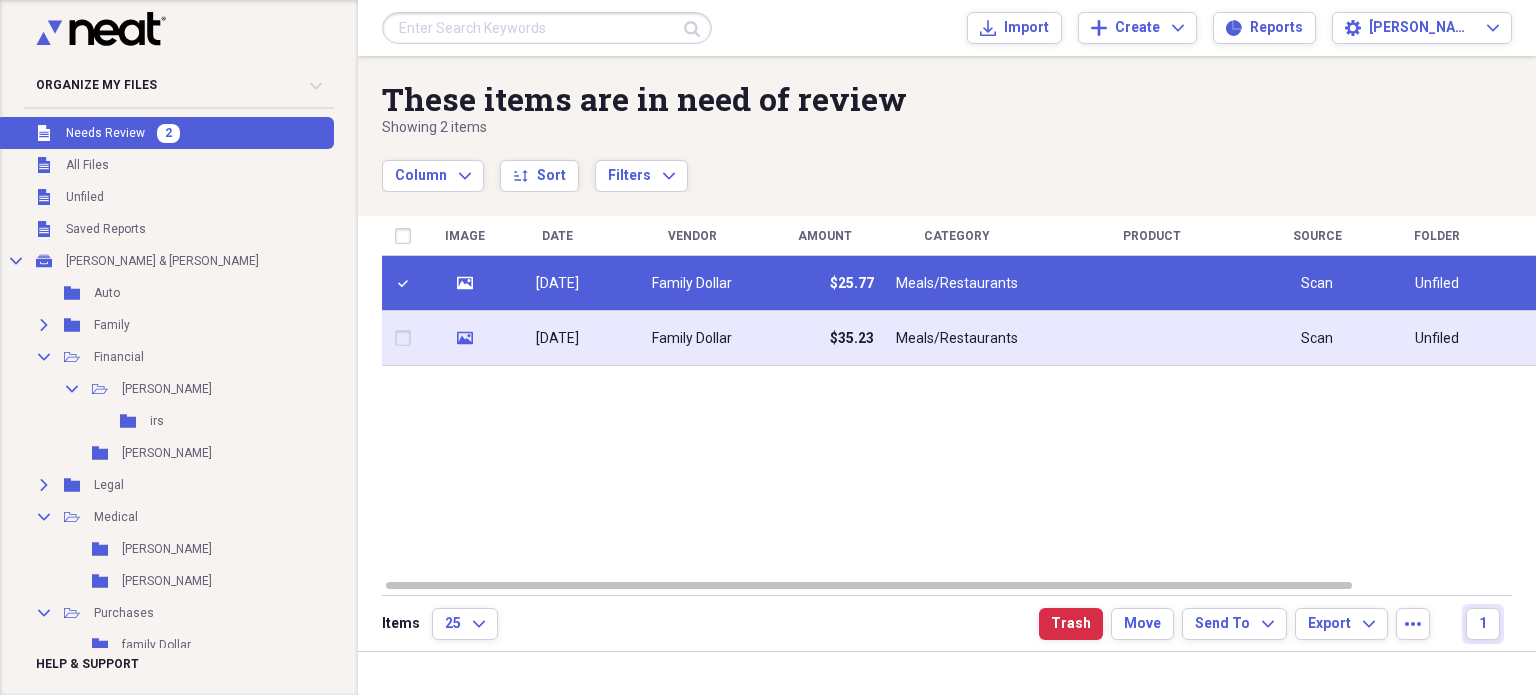 click at bounding box center [407, 338] 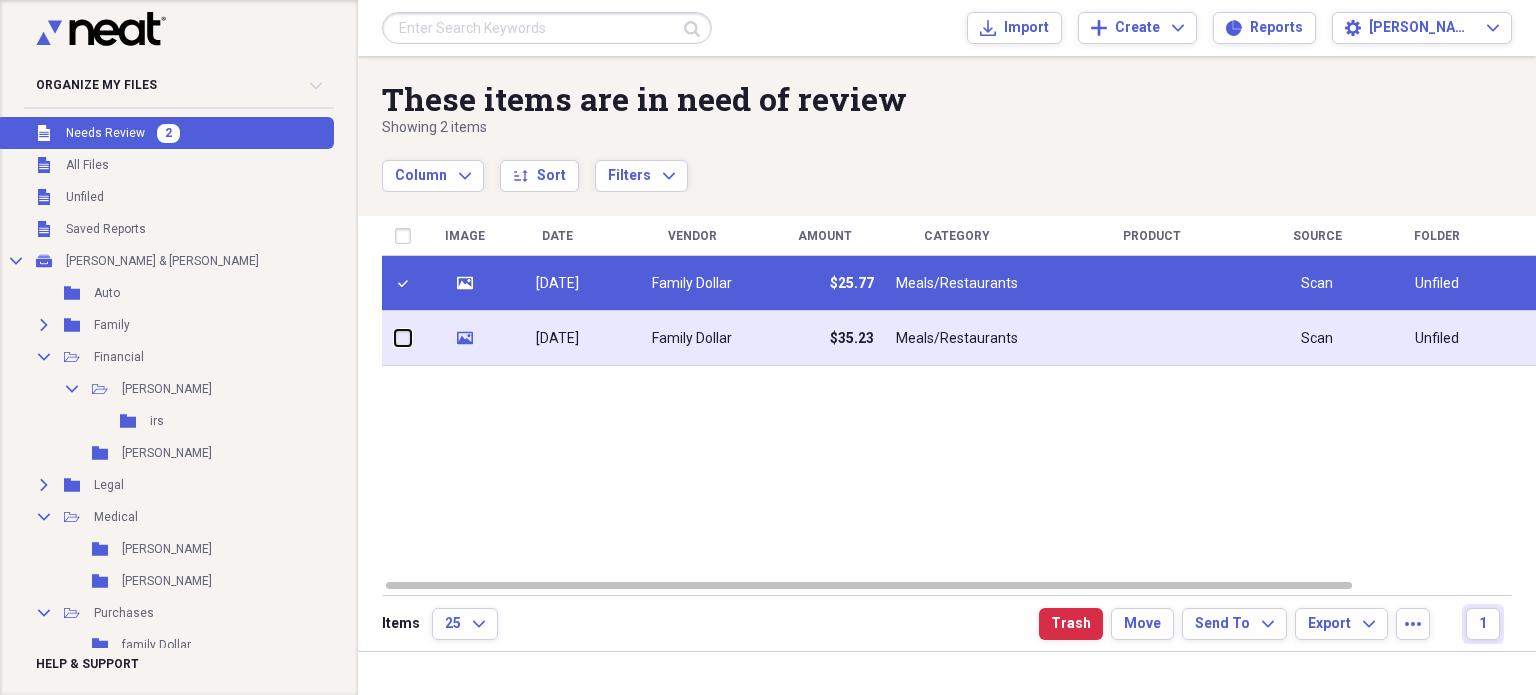 click at bounding box center (395, 338) 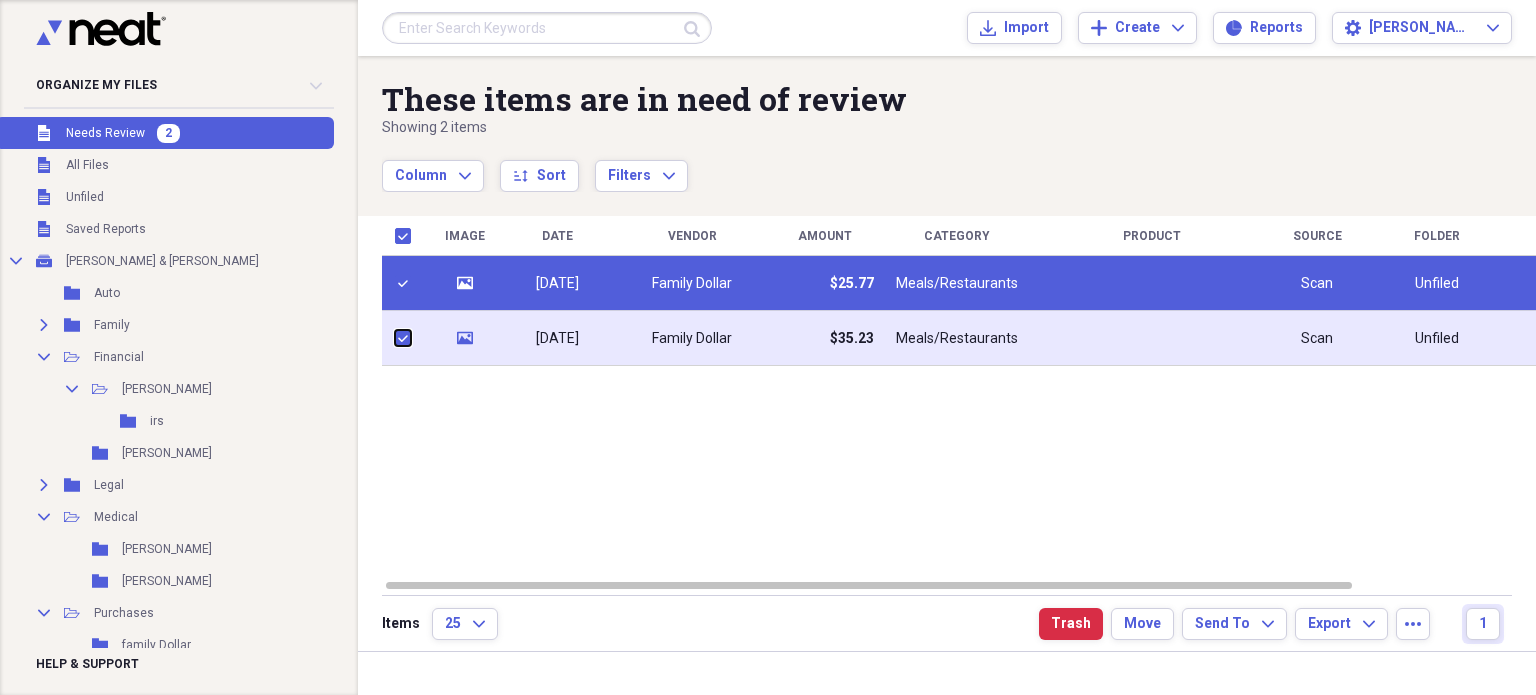 checkbox on "true" 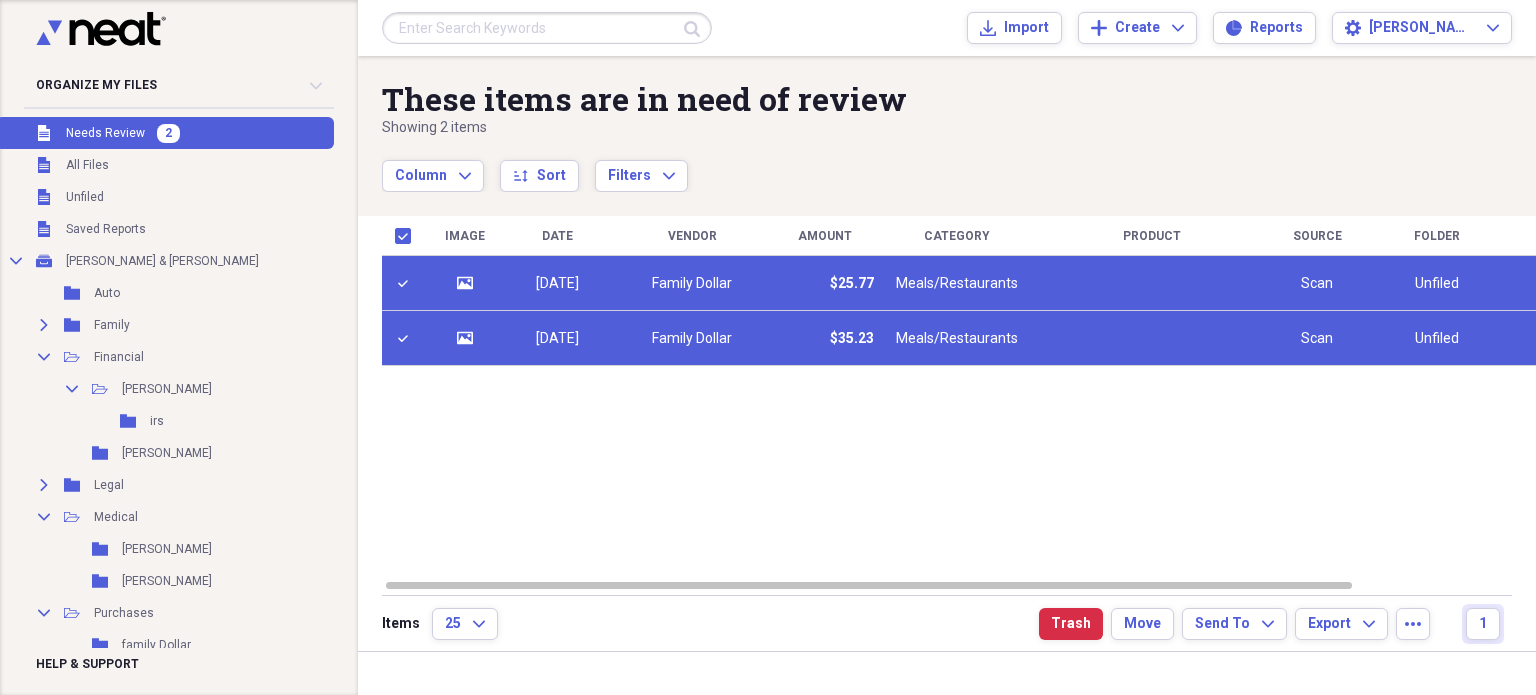 click on "07/15/2025" at bounding box center (557, 283) 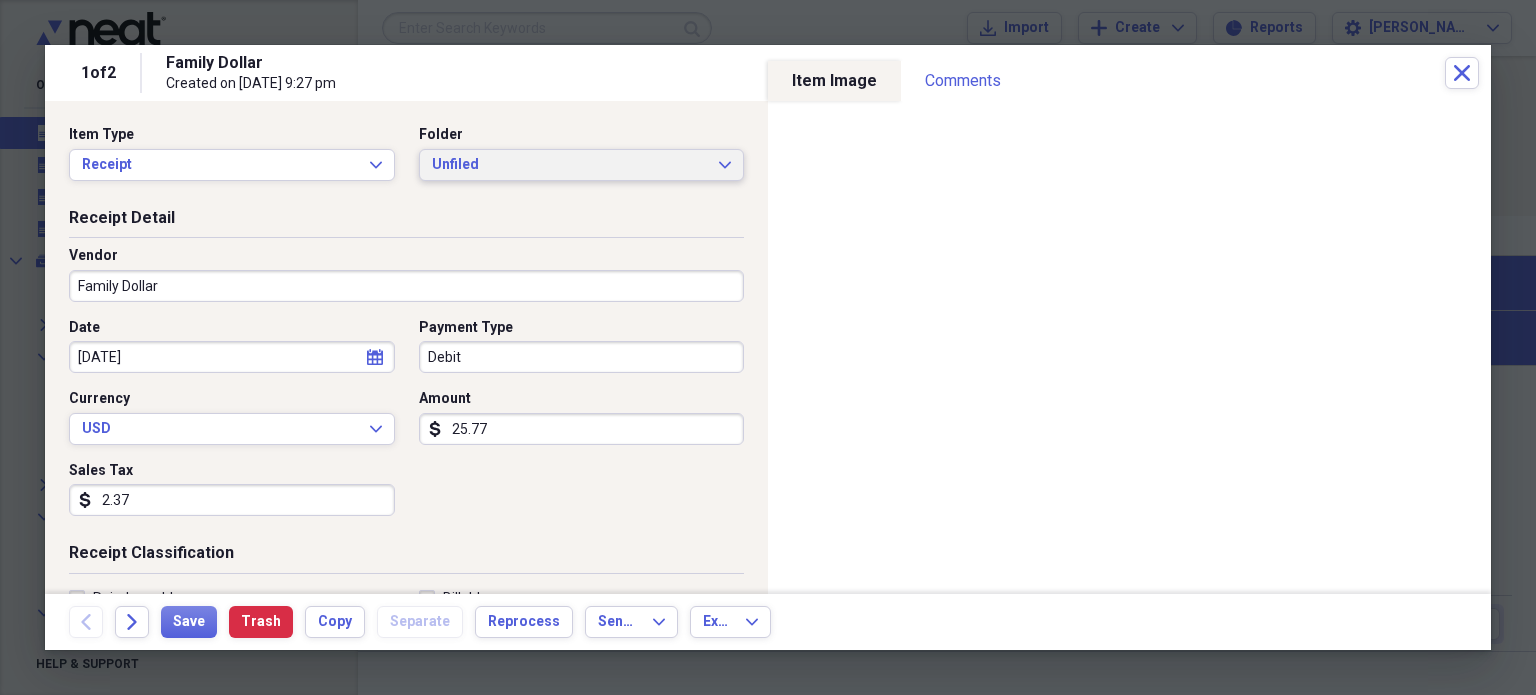 click on "Unfiled" at bounding box center (570, 165) 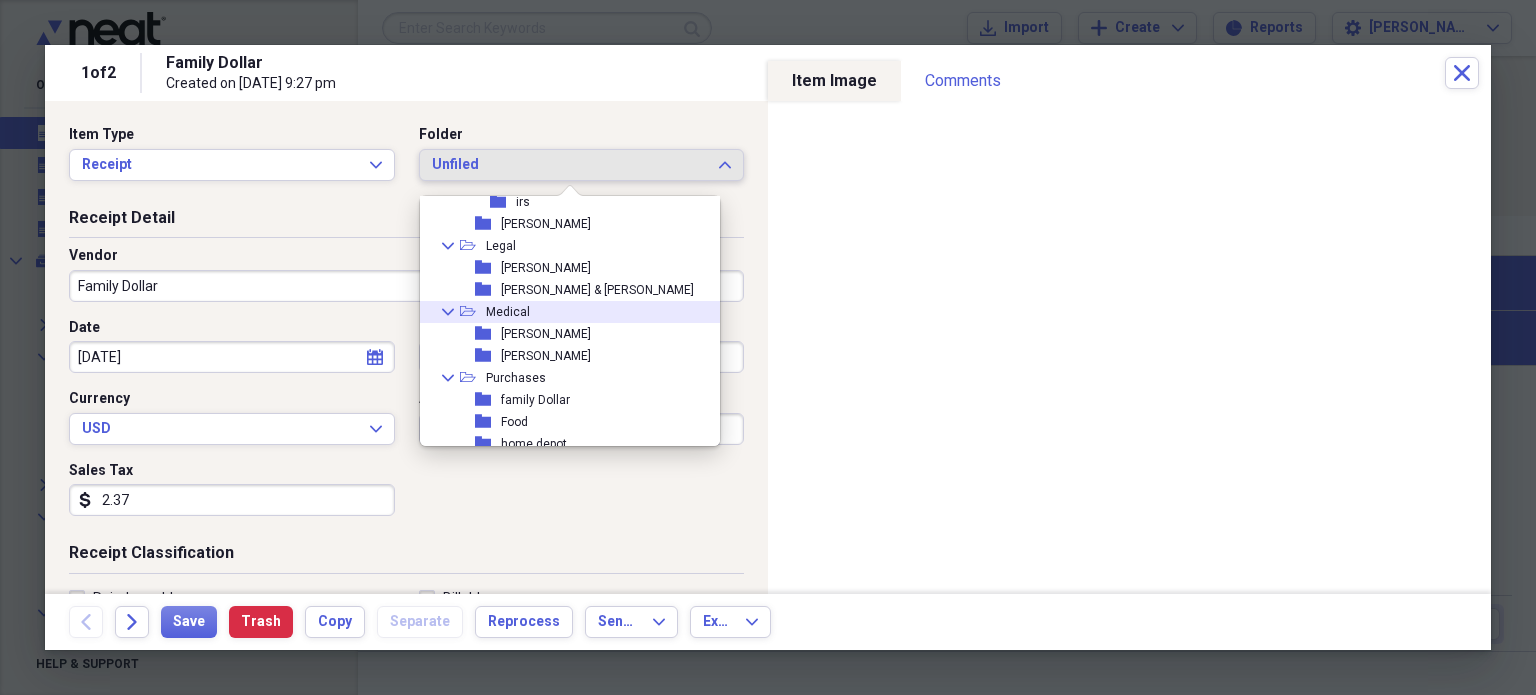 scroll, scrollTop: 152, scrollLeft: 0, axis: vertical 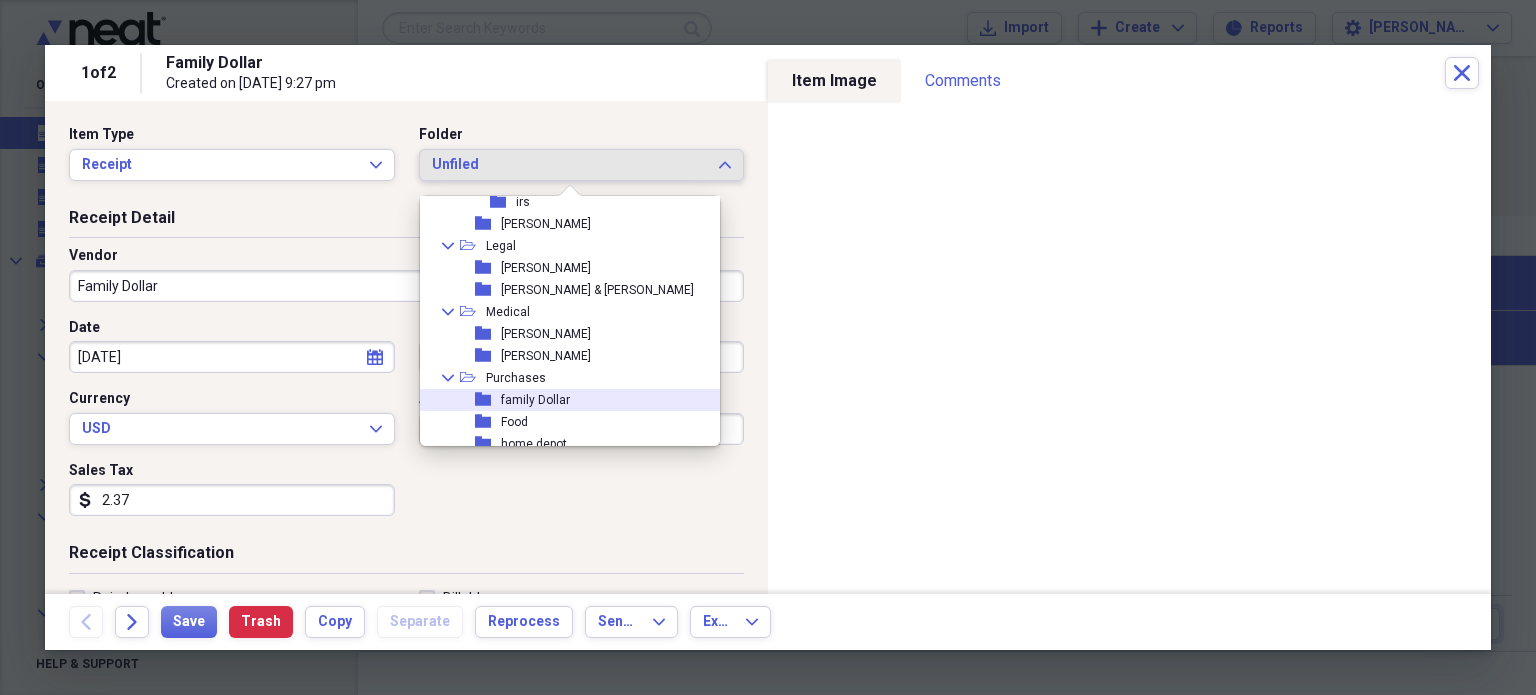click on "folder family Dollar" at bounding box center [562, 400] 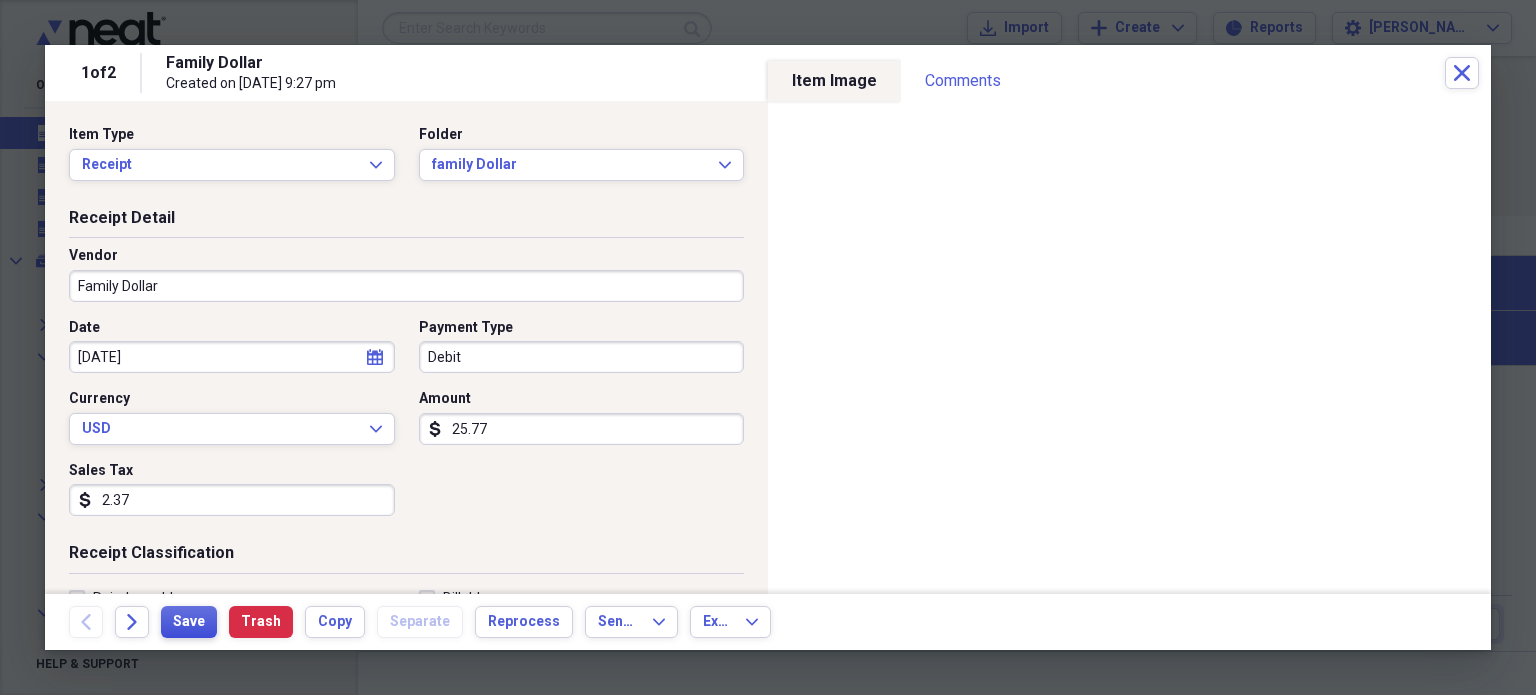click on "Save" at bounding box center (189, 622) 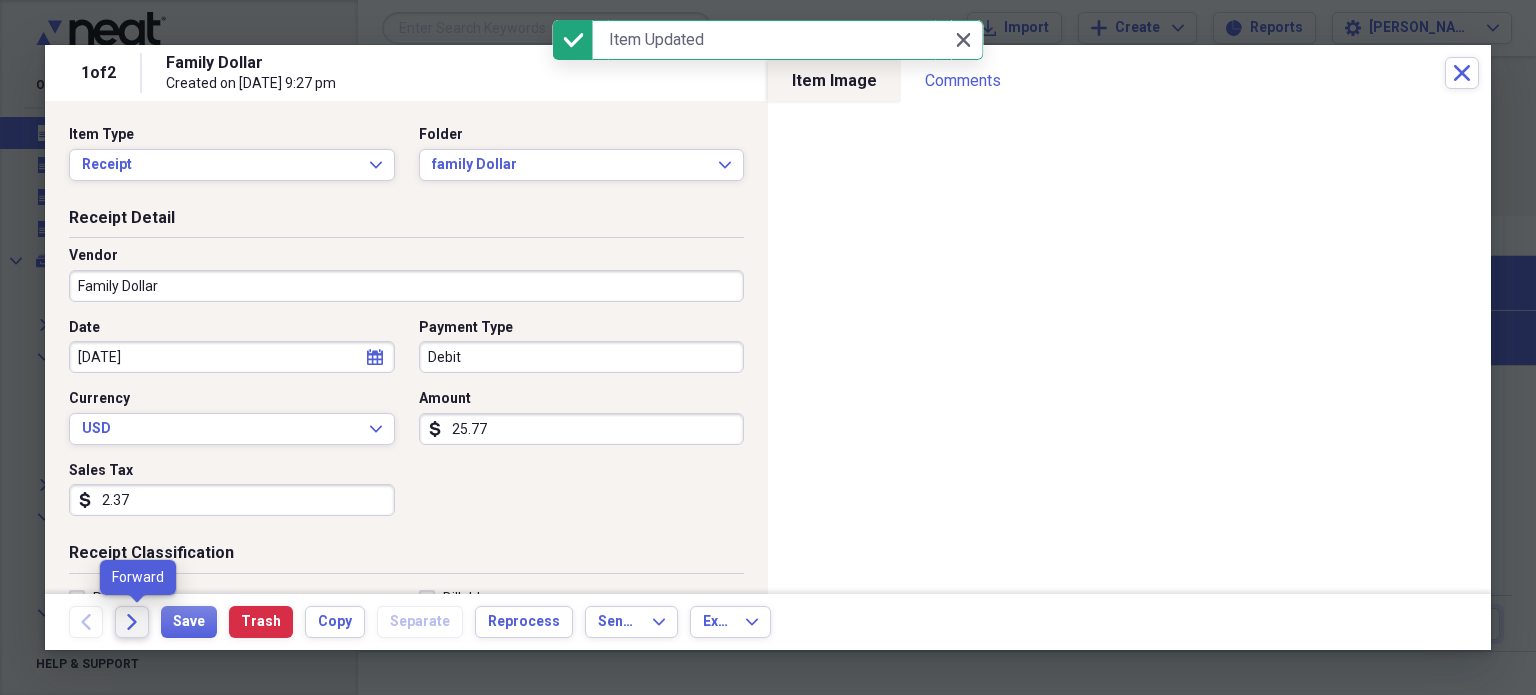 click on "Forward" at bounding box center (132, 622) 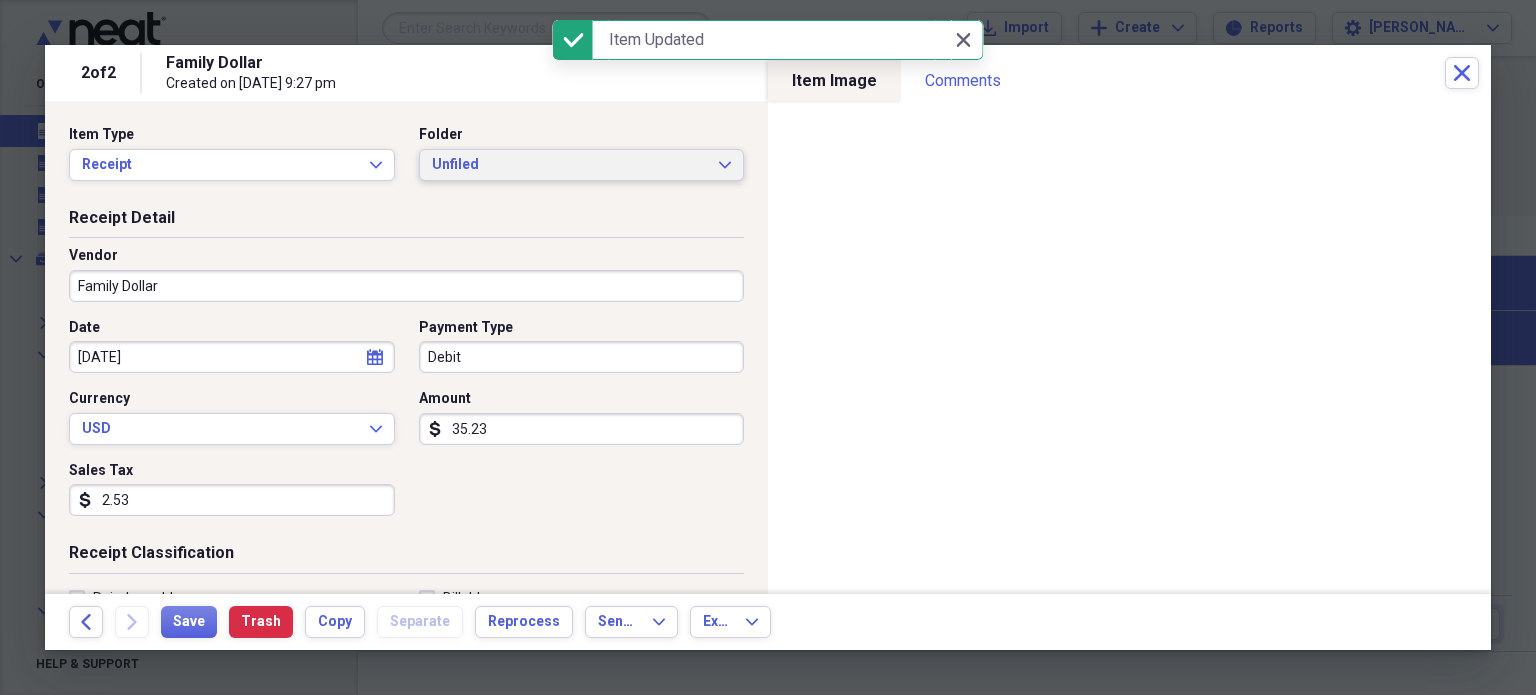 click on "Unfiled" at bounding box center [570, 165] 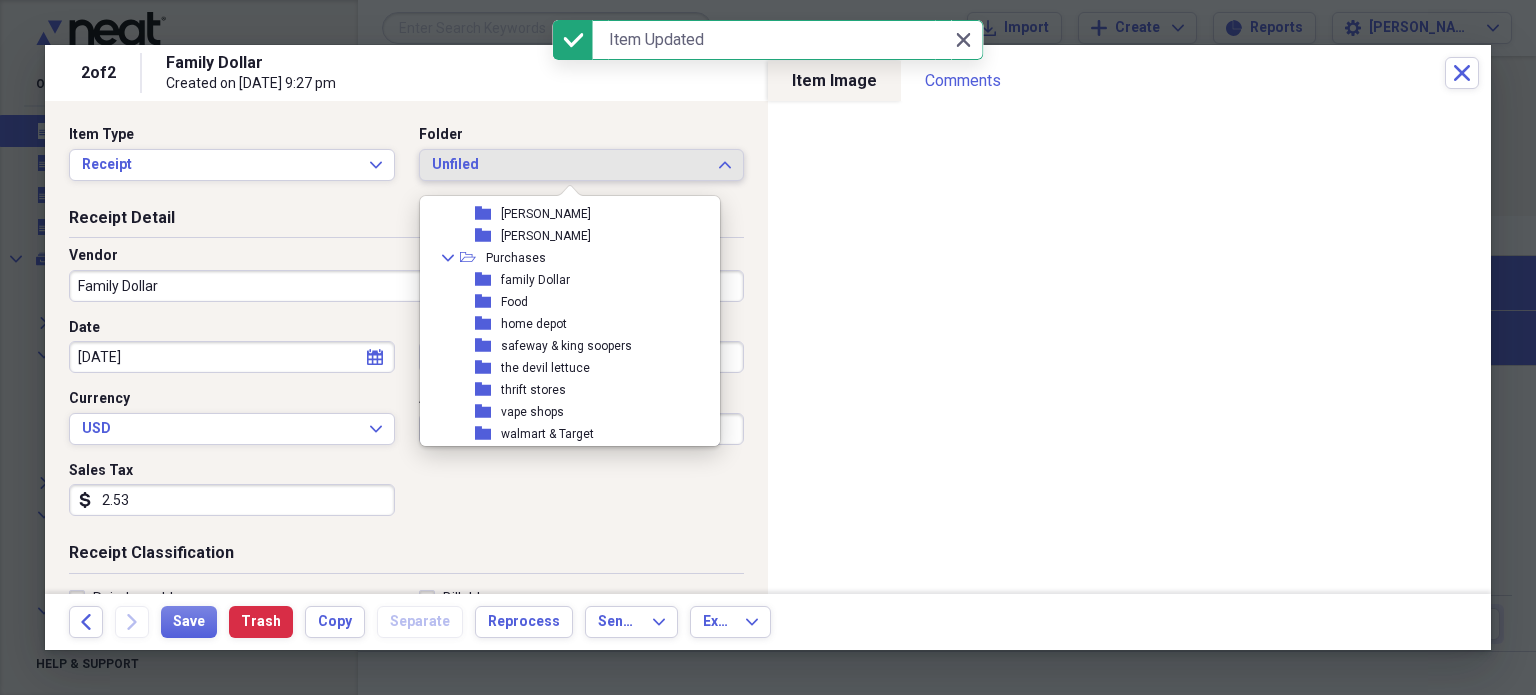 scroll, scrollTop: 279, scrollLeft: 0, axis: vertical 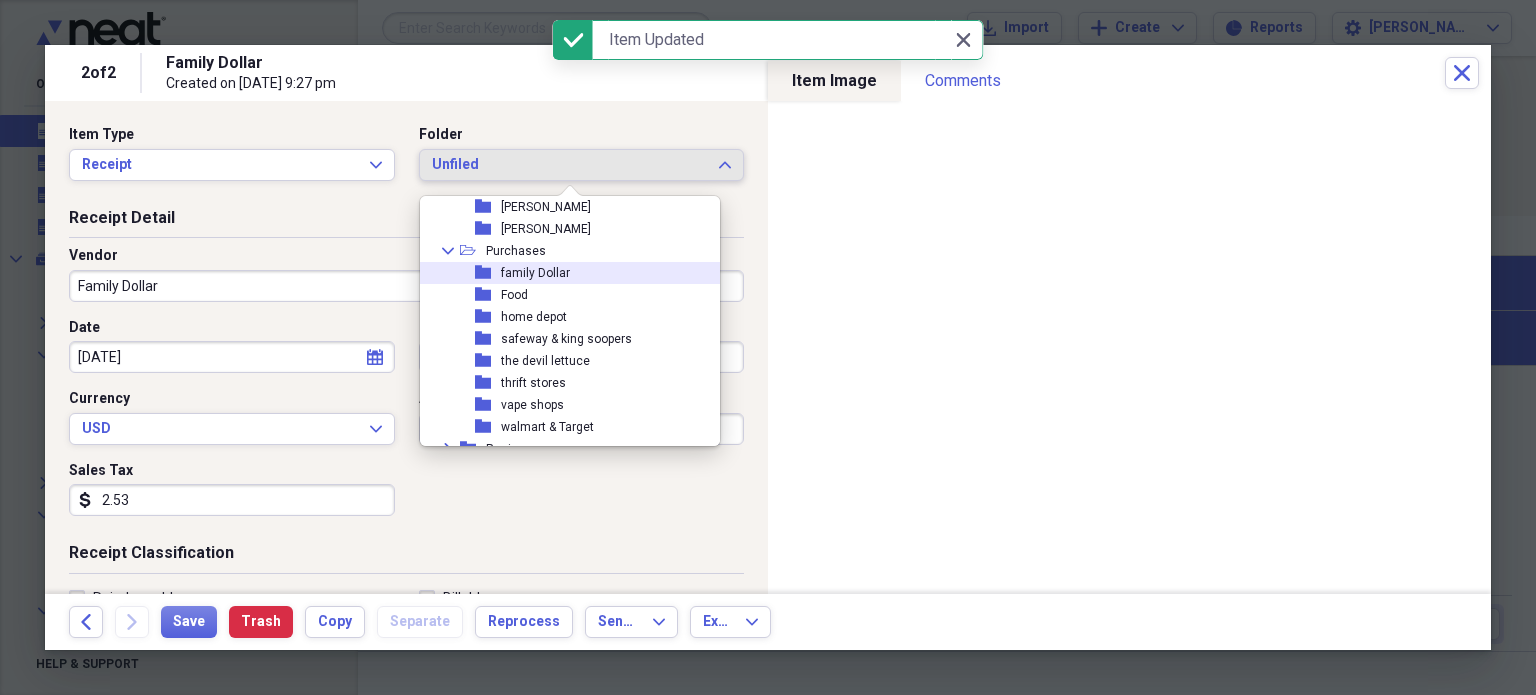 click on "folder family Dollar" at bounding box center [562, 273] 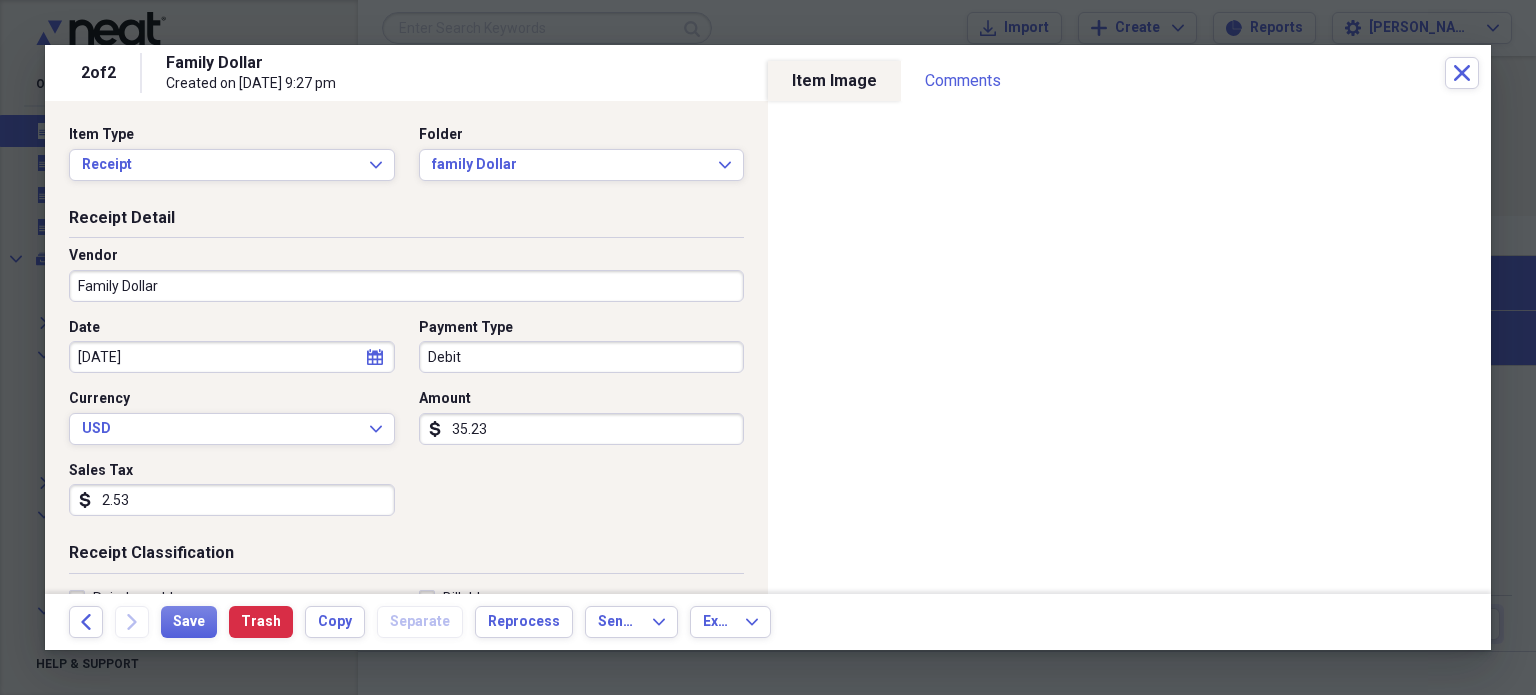 click on "Back Forward Save Trash Copy Separate Reprocess Send To Expand Export Expand" at bounding box center [768, 622] 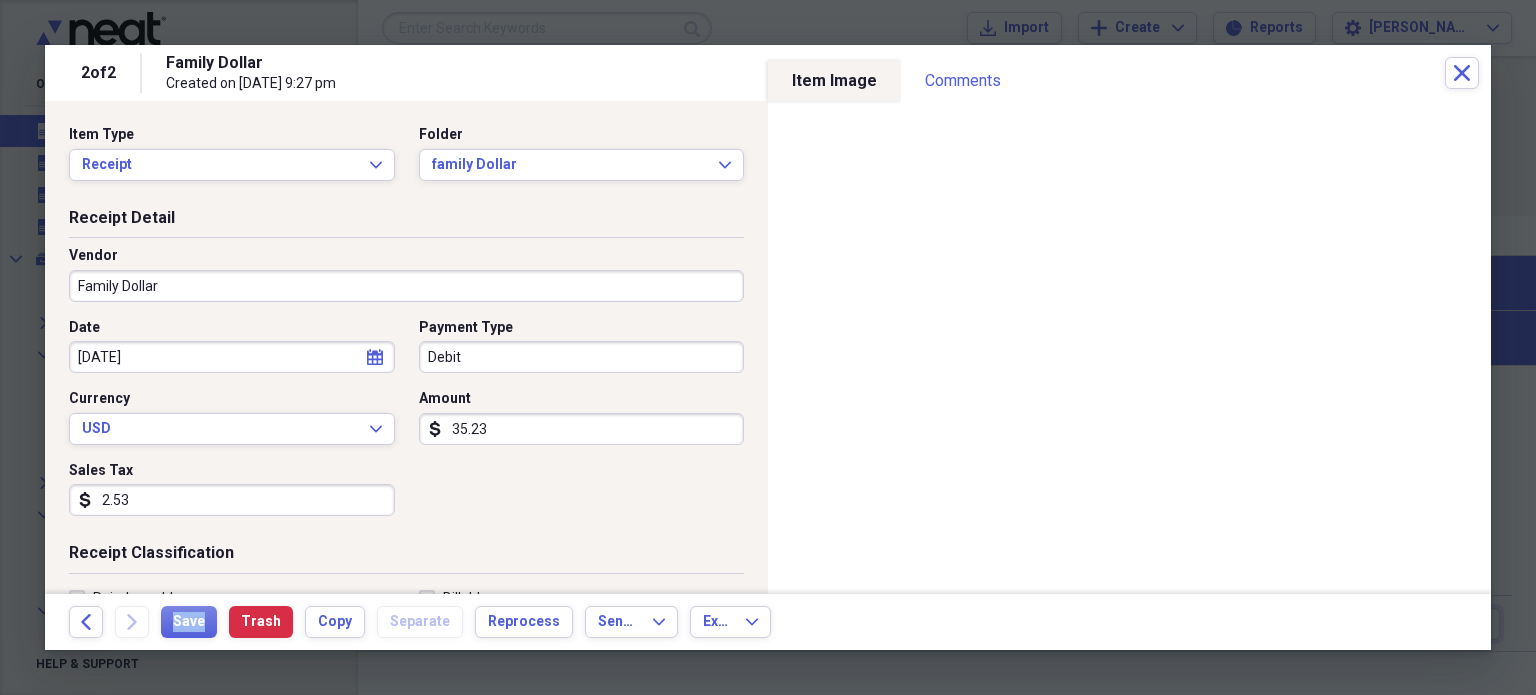click on "Back Forward Save Trash Copy Separate Reprocess Send To Expand Export Expand" at bounding box center [768, 622] 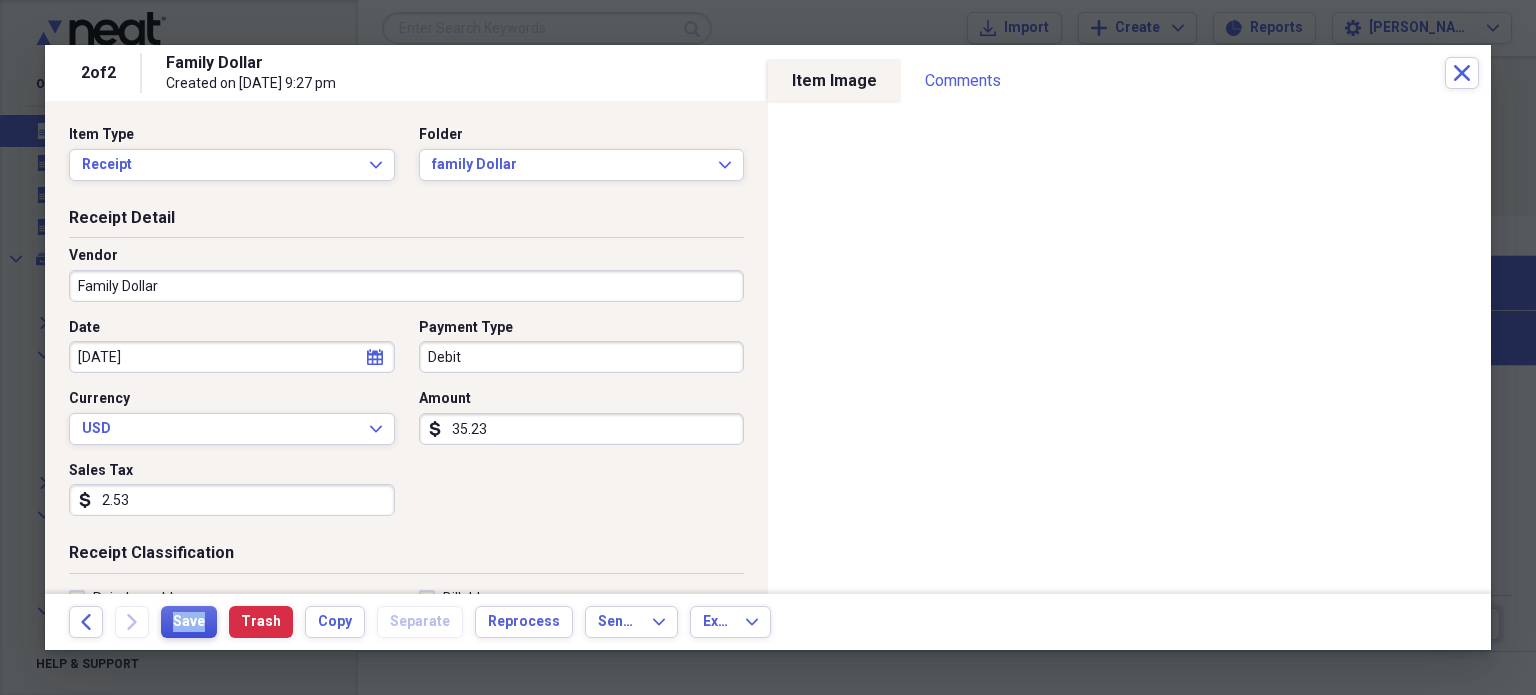 click on "Save" at bounding box center (189, 622) 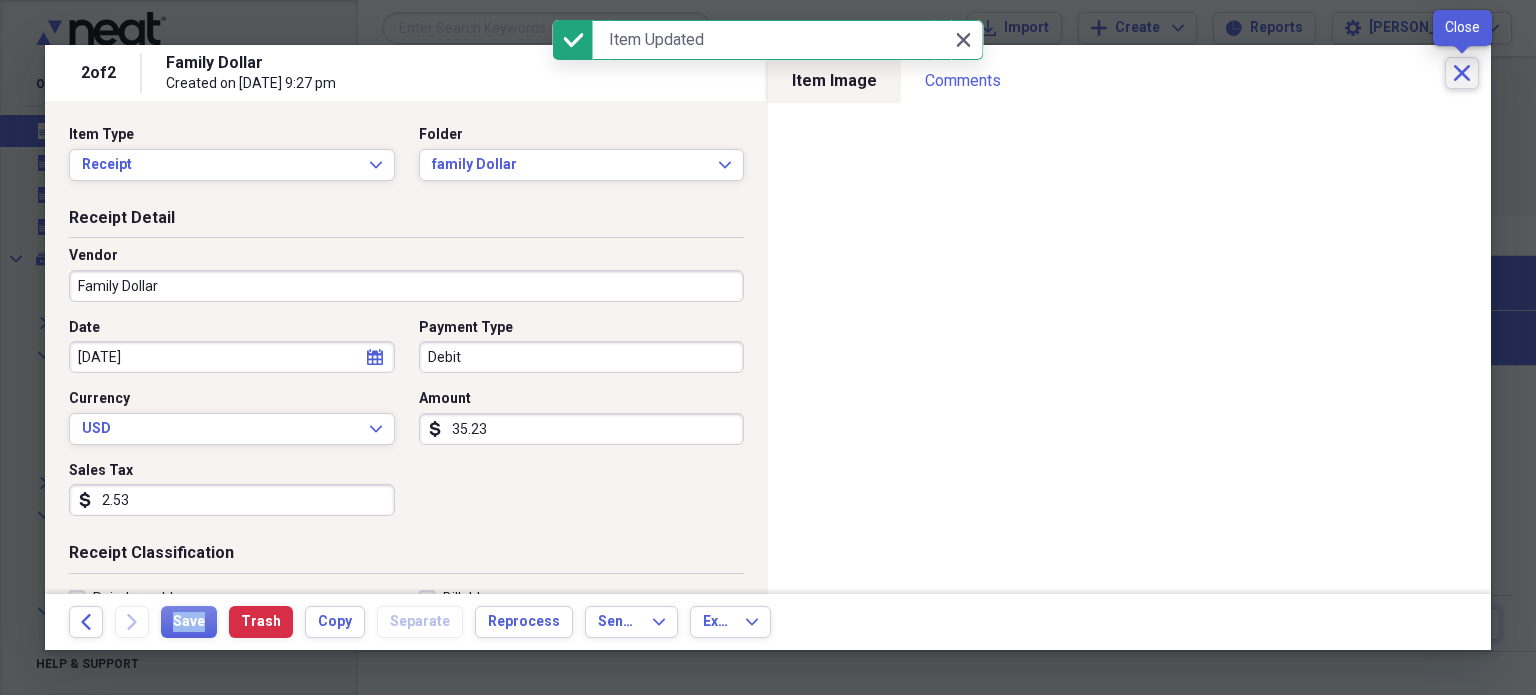 click 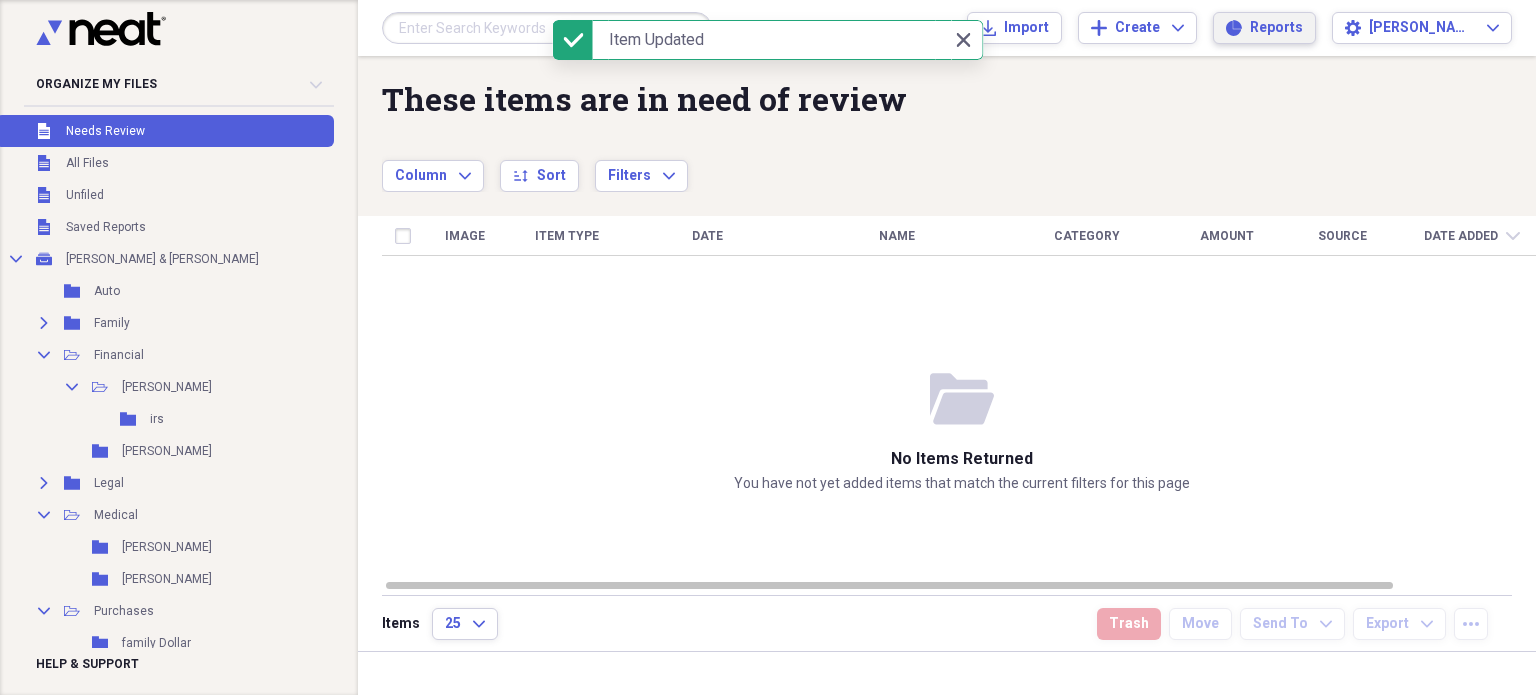 click on "Reports" at bounding box center (1276, 28) 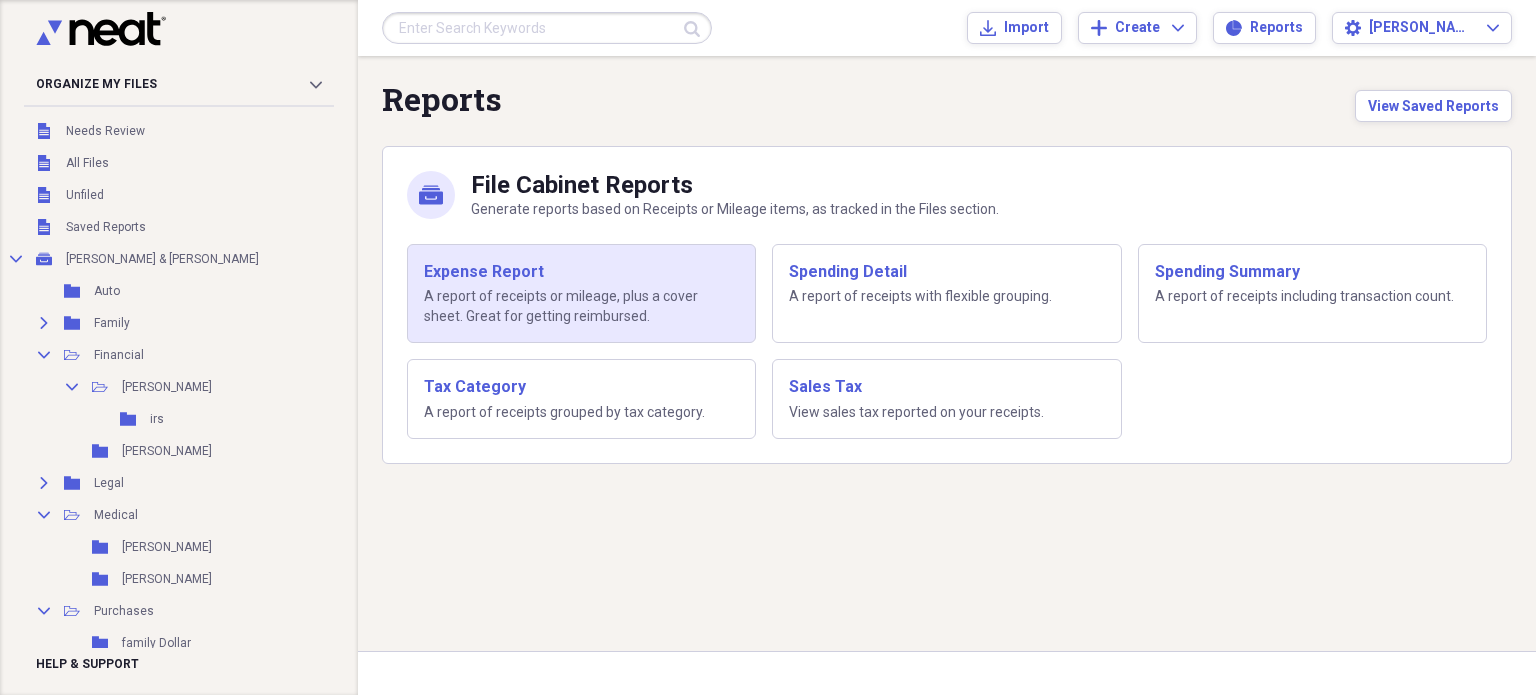 click on "Expense Report" at bounding box center [581, 272] 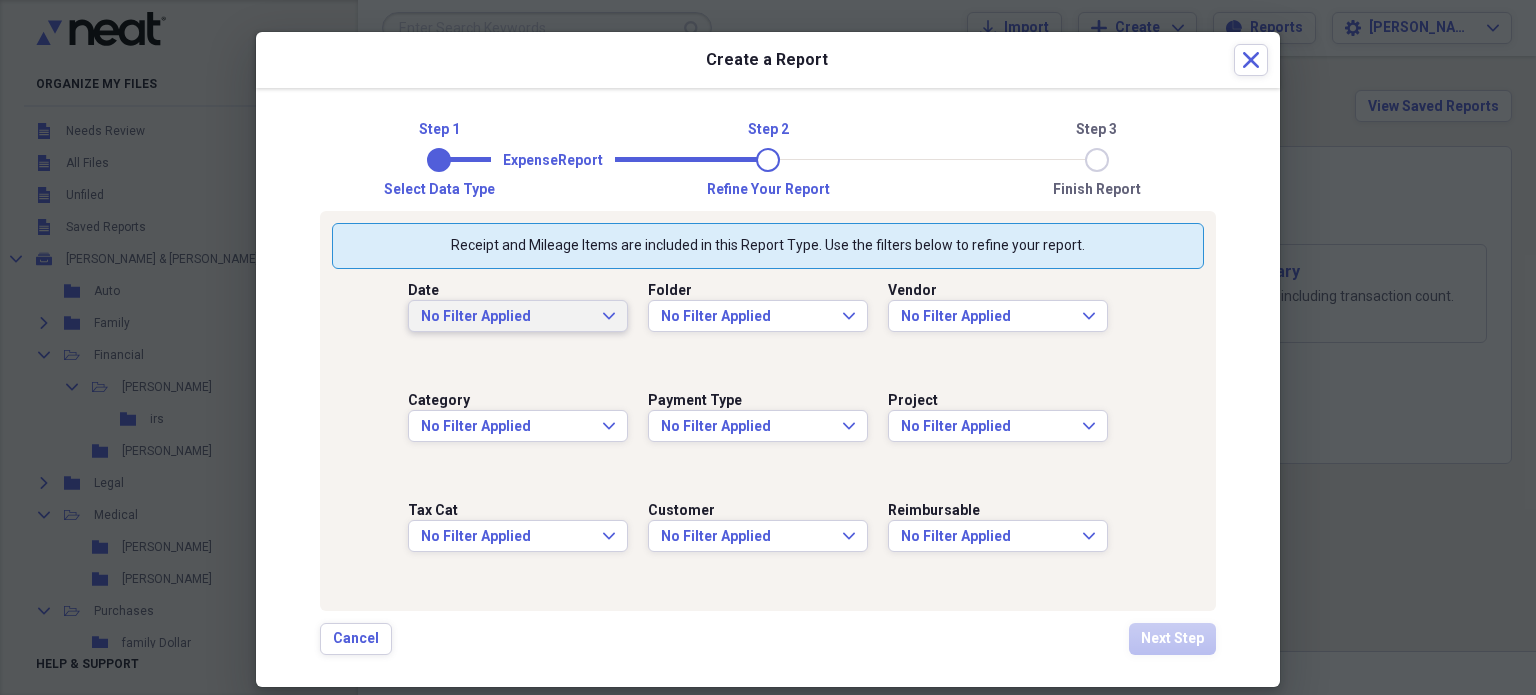 click on "No Filter Applied" at bounding box center (506, 317) 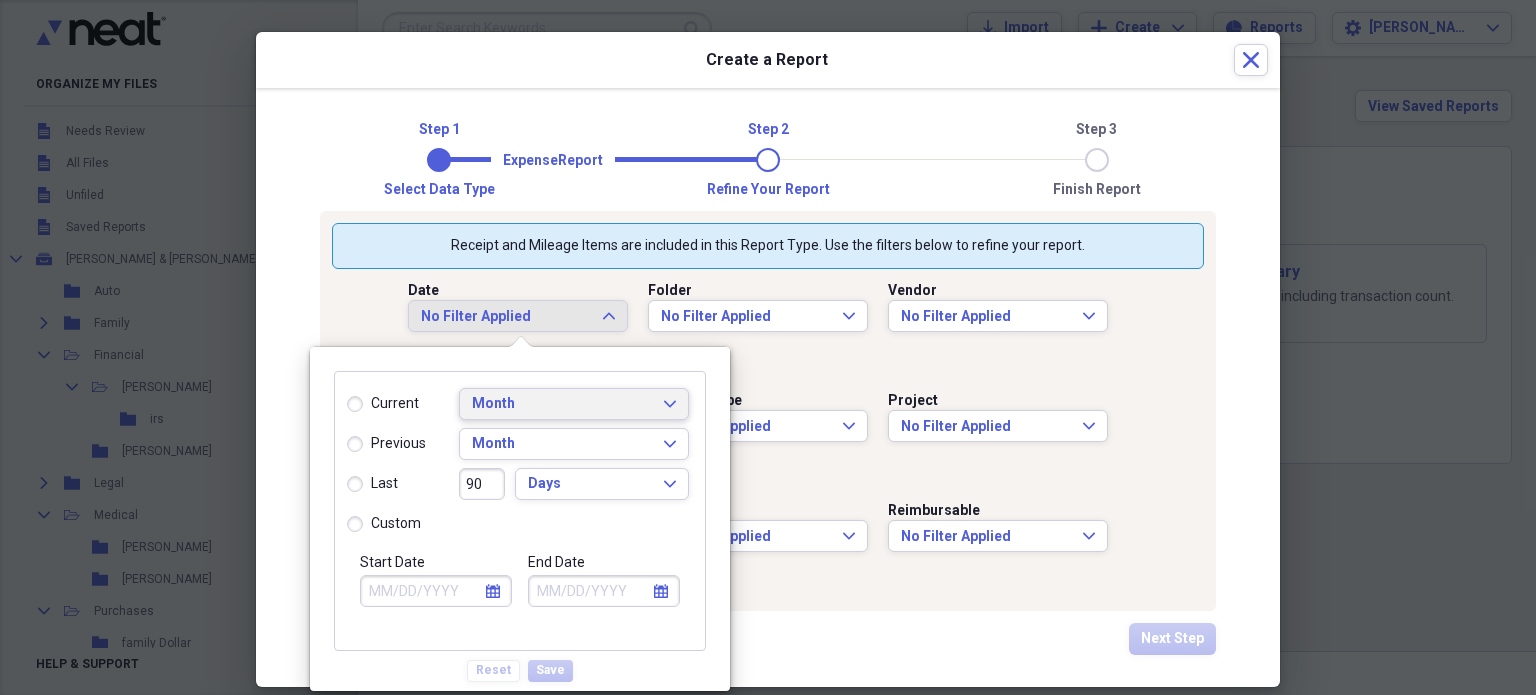 click on "Month" at bounding box center (562, 404) 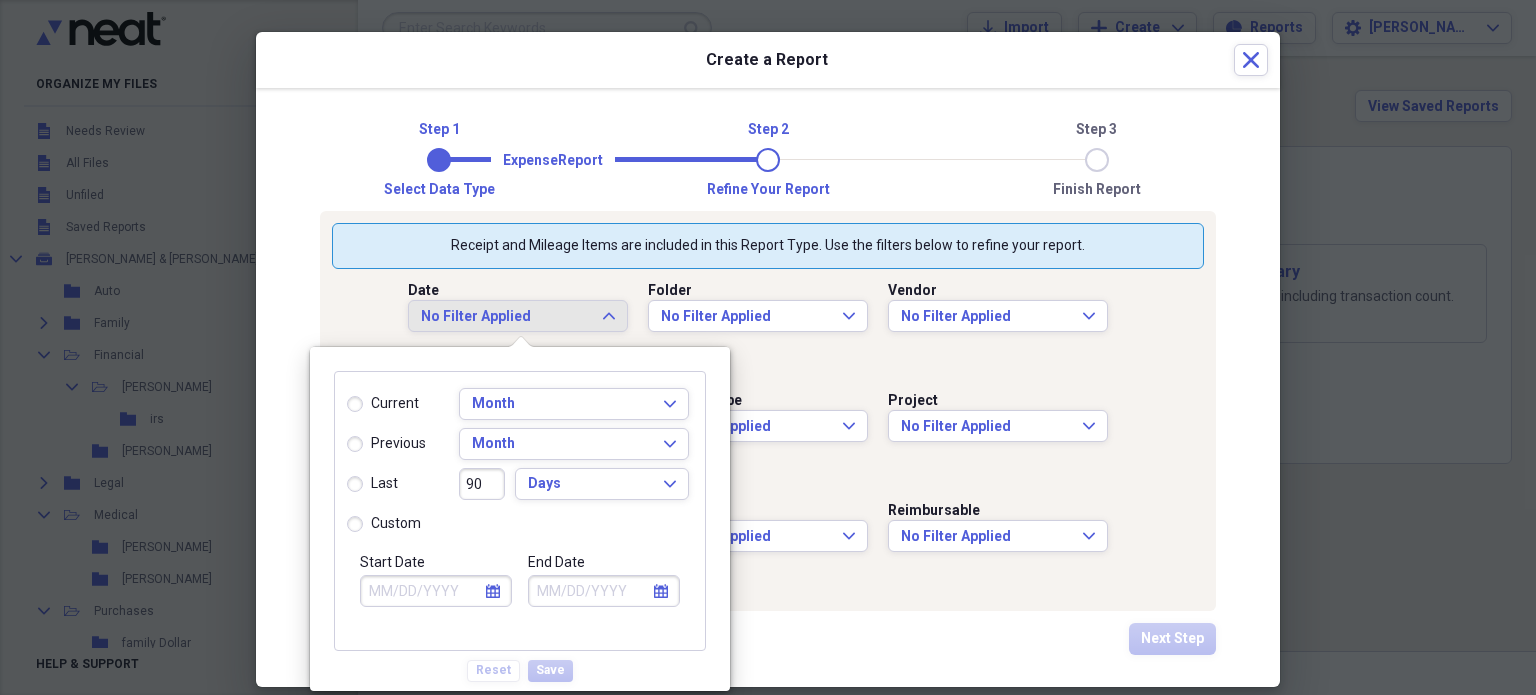 drag, startPoint x: 521, startPoint y: 402, endPoint x: 467, endPoint y: 382, distance: 57.58472 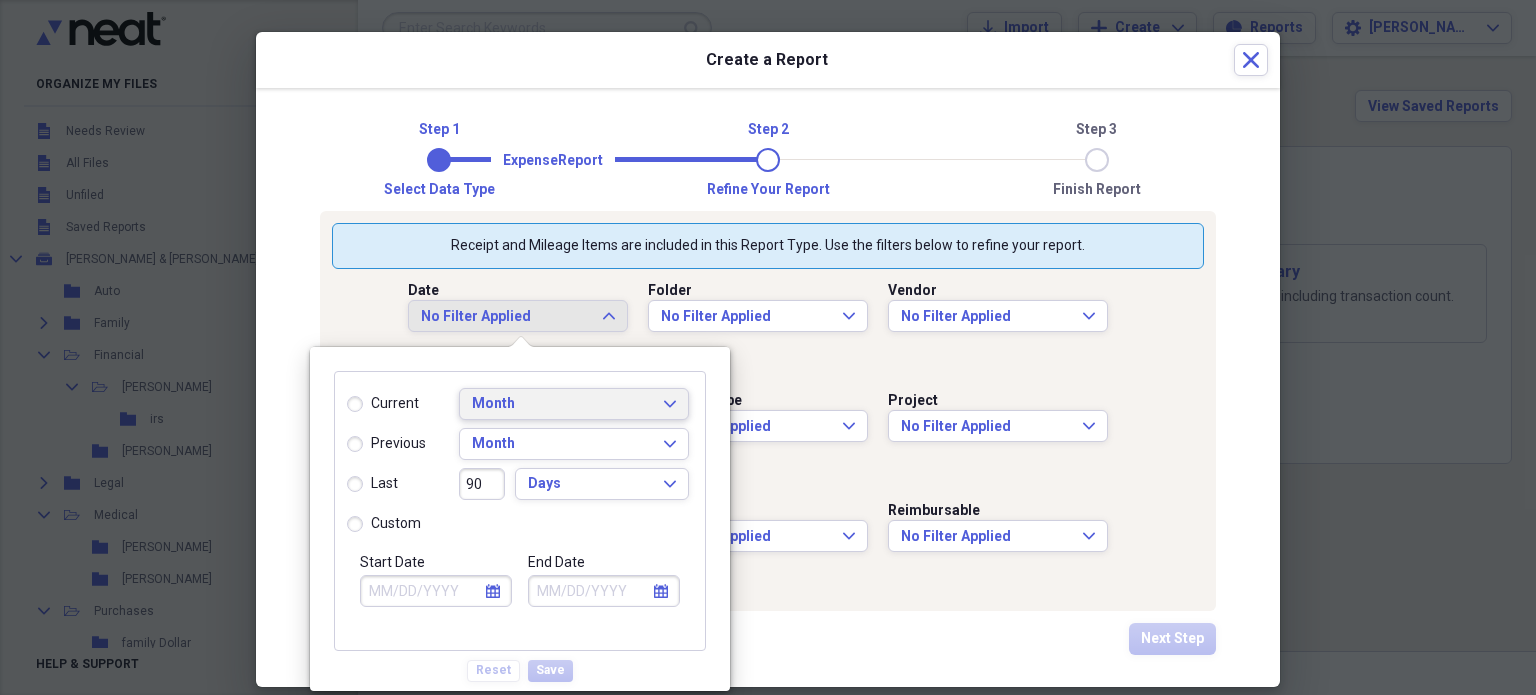 click on "Month" at bounding box center (562, 404) 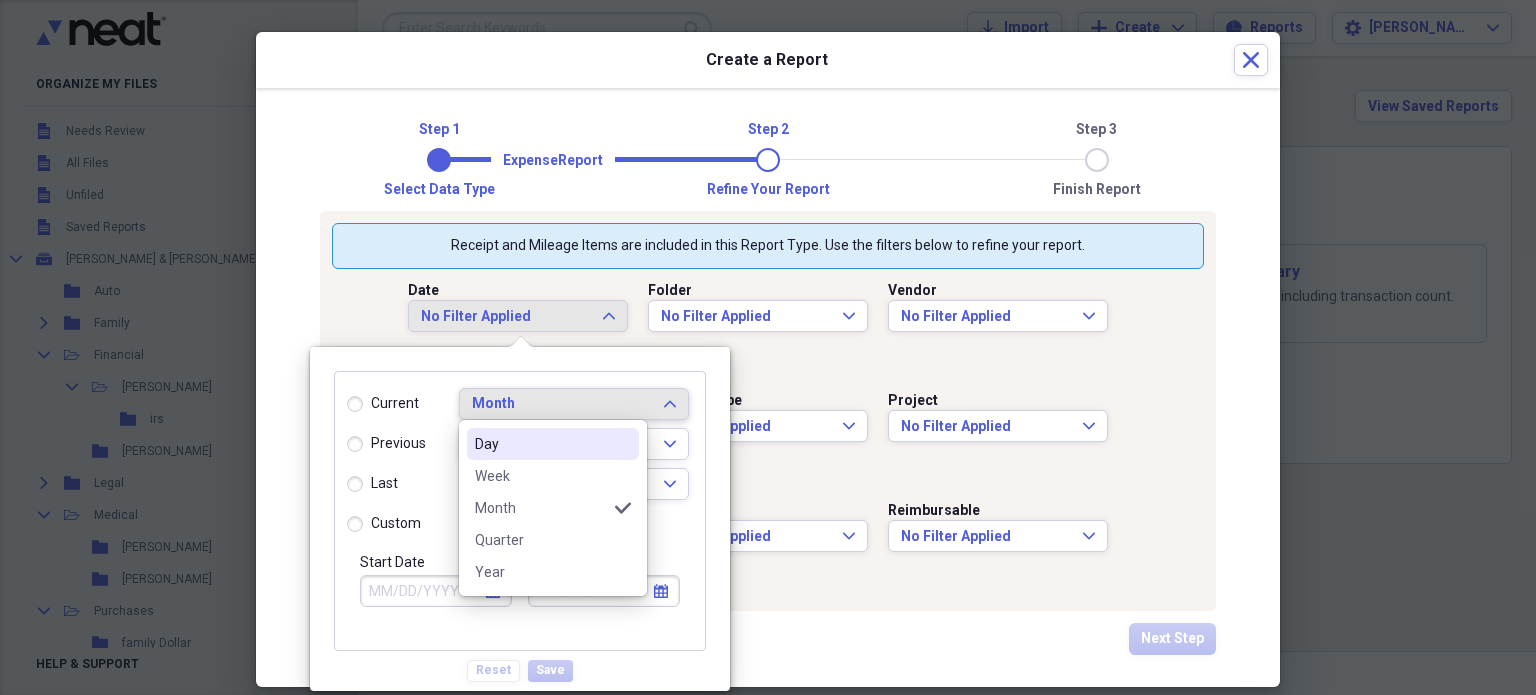 click on "Month" at bounding box center (562, 404) 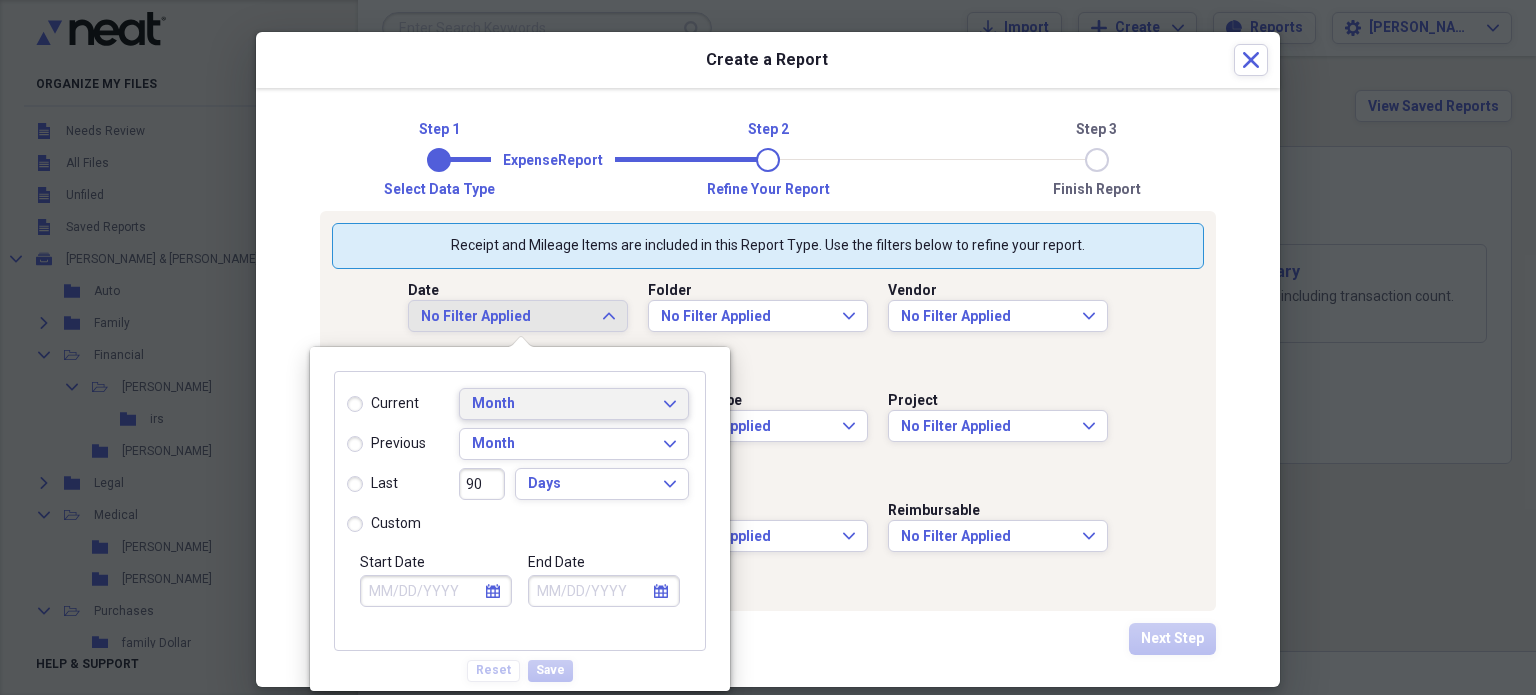 click on "Month" at bounding box center [562, 404] 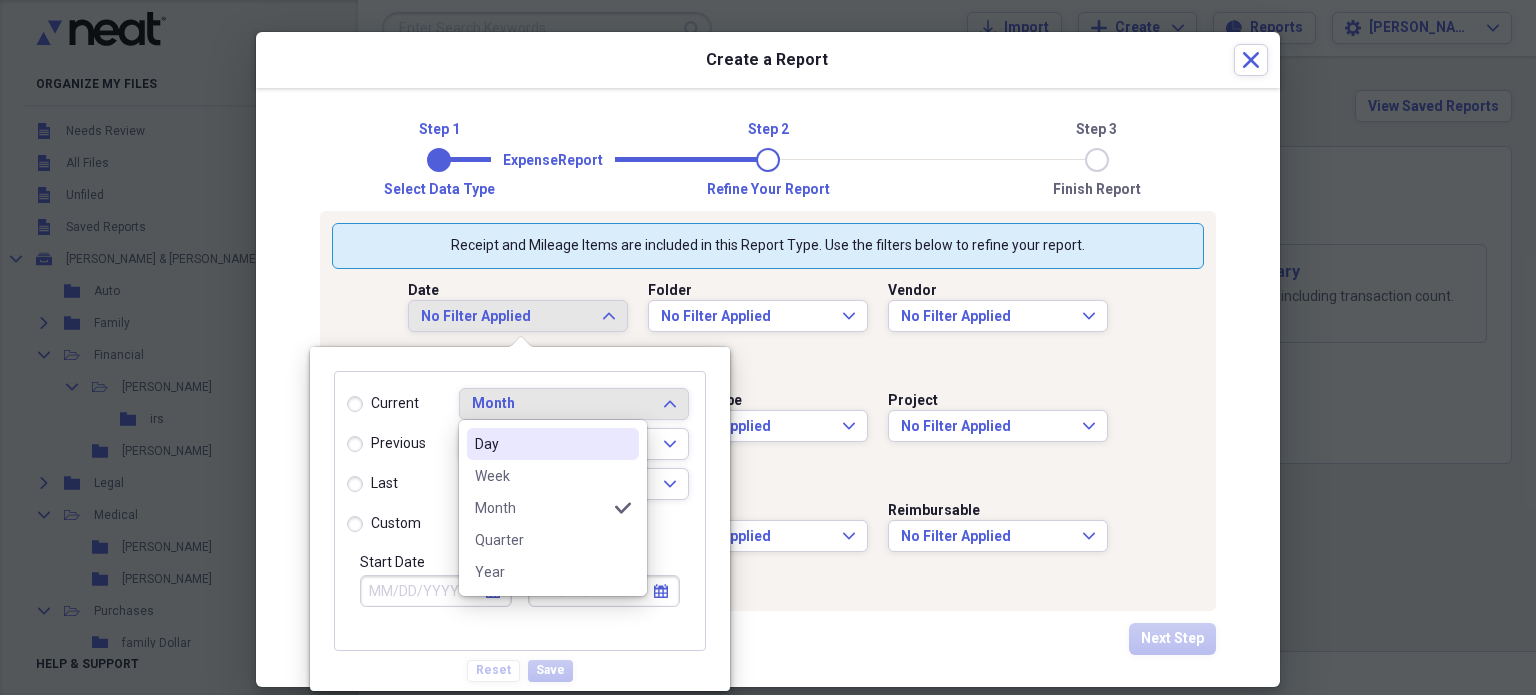 click on "last" at bounding box center [384, 484] 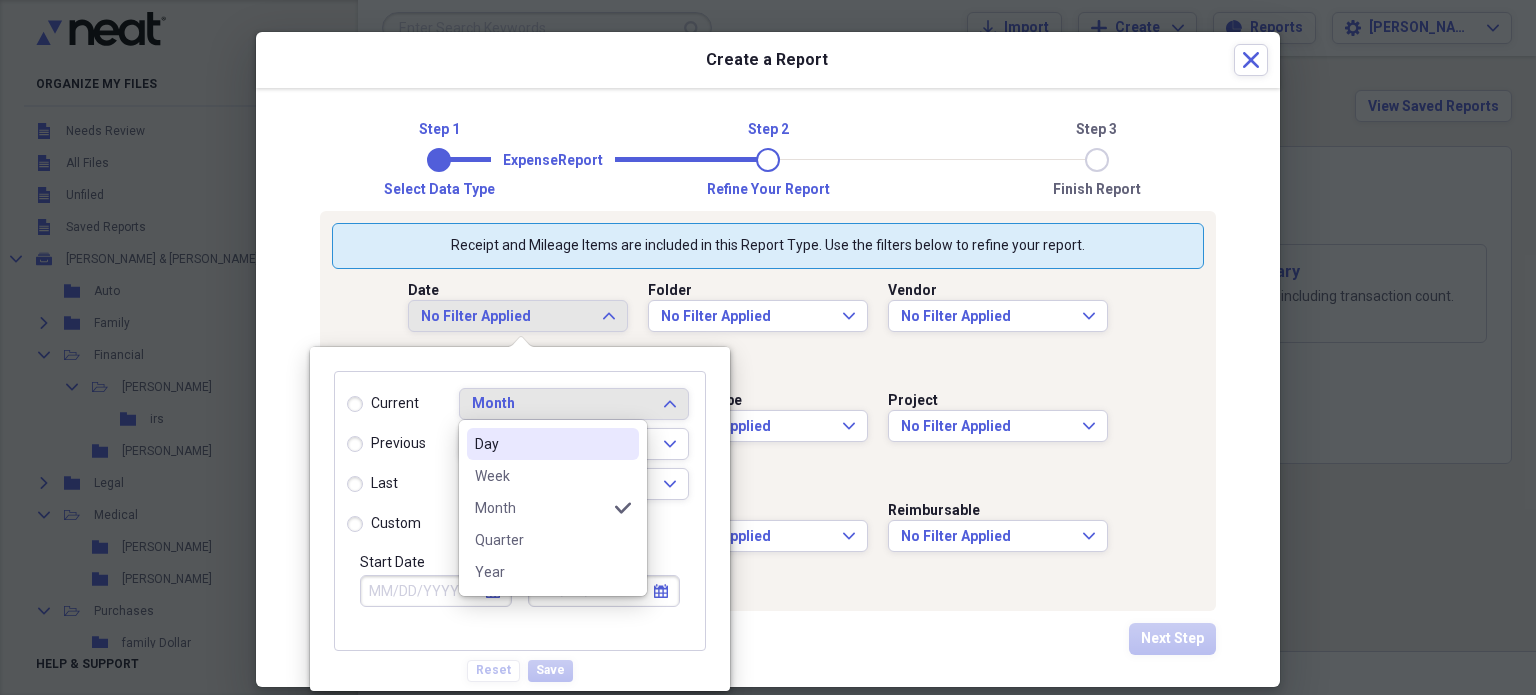 click on "last" at bounding box center [347, 484] 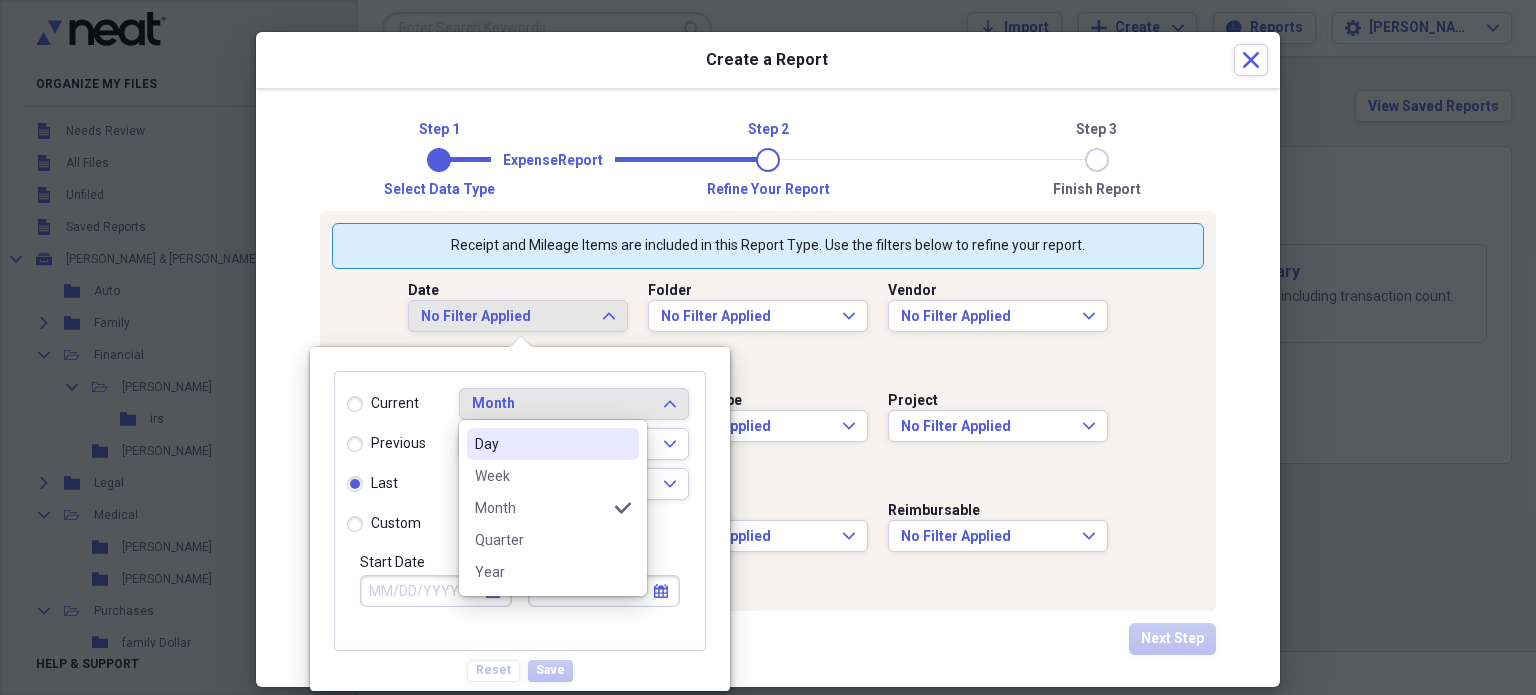 type on "04/17/2025" 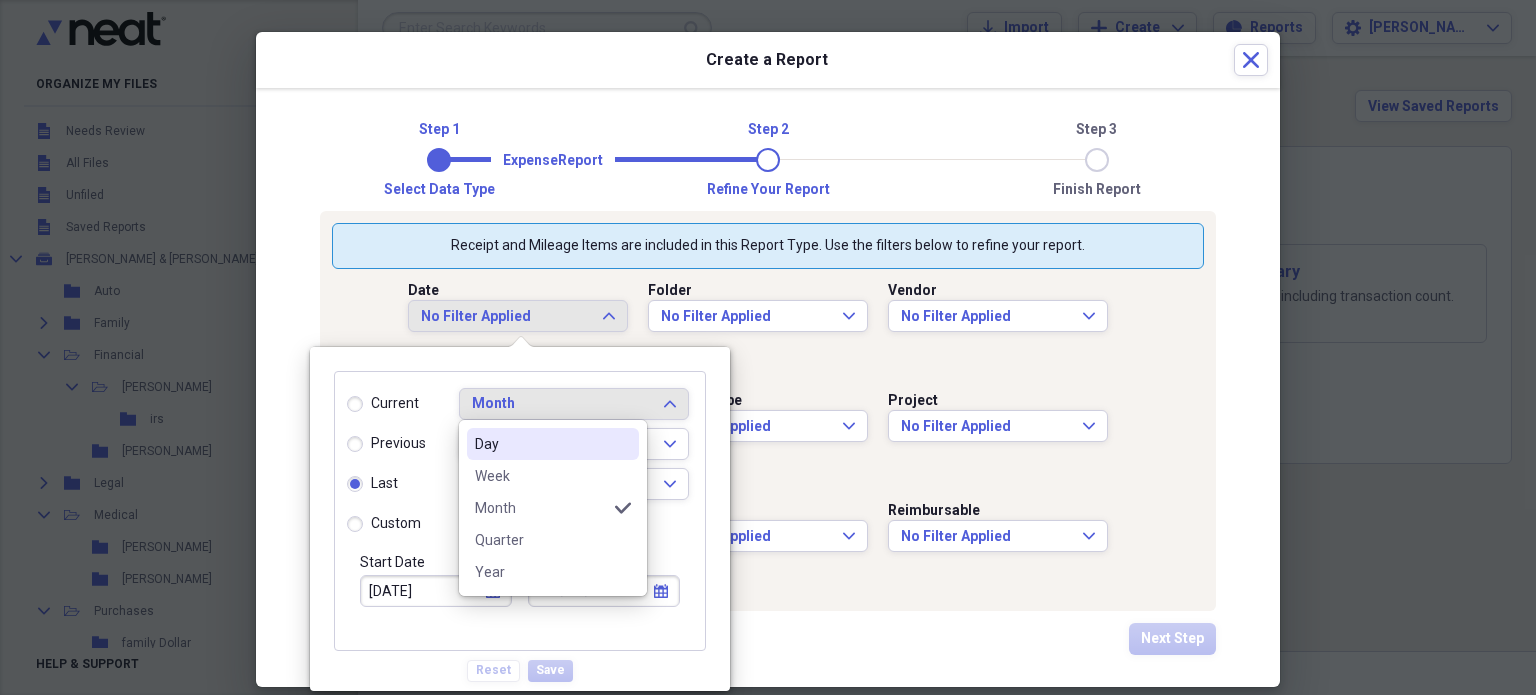 type on "07/15/2025" 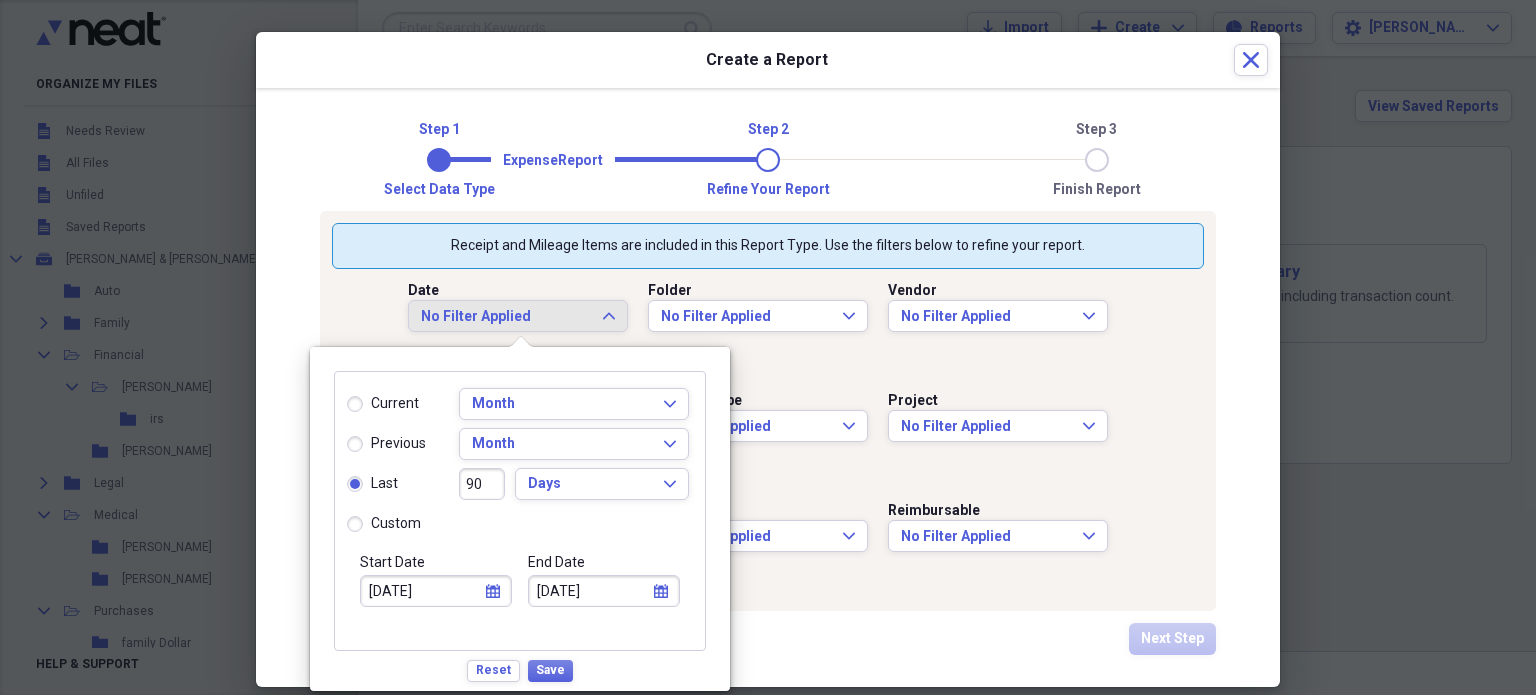 select on "3" 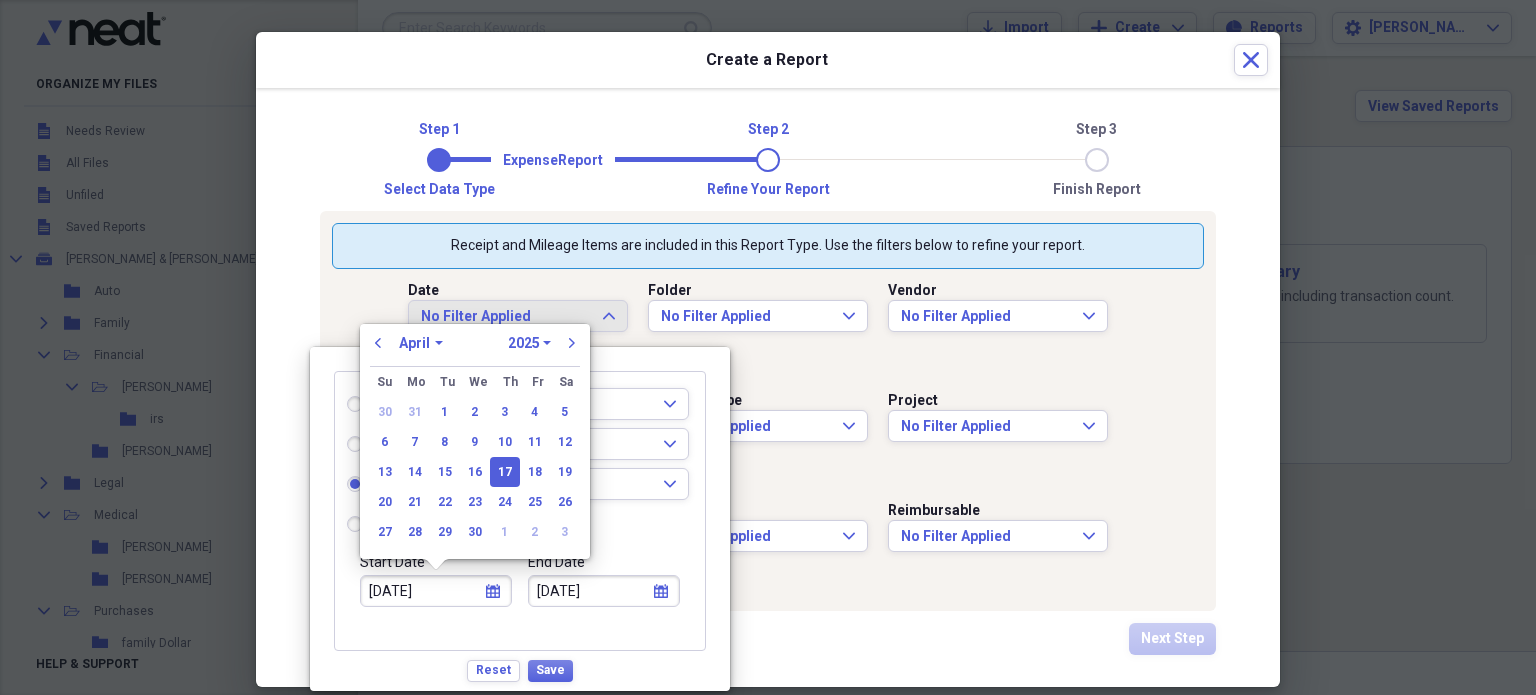 click on "04/17/2025" at bounding box center (436, 591) 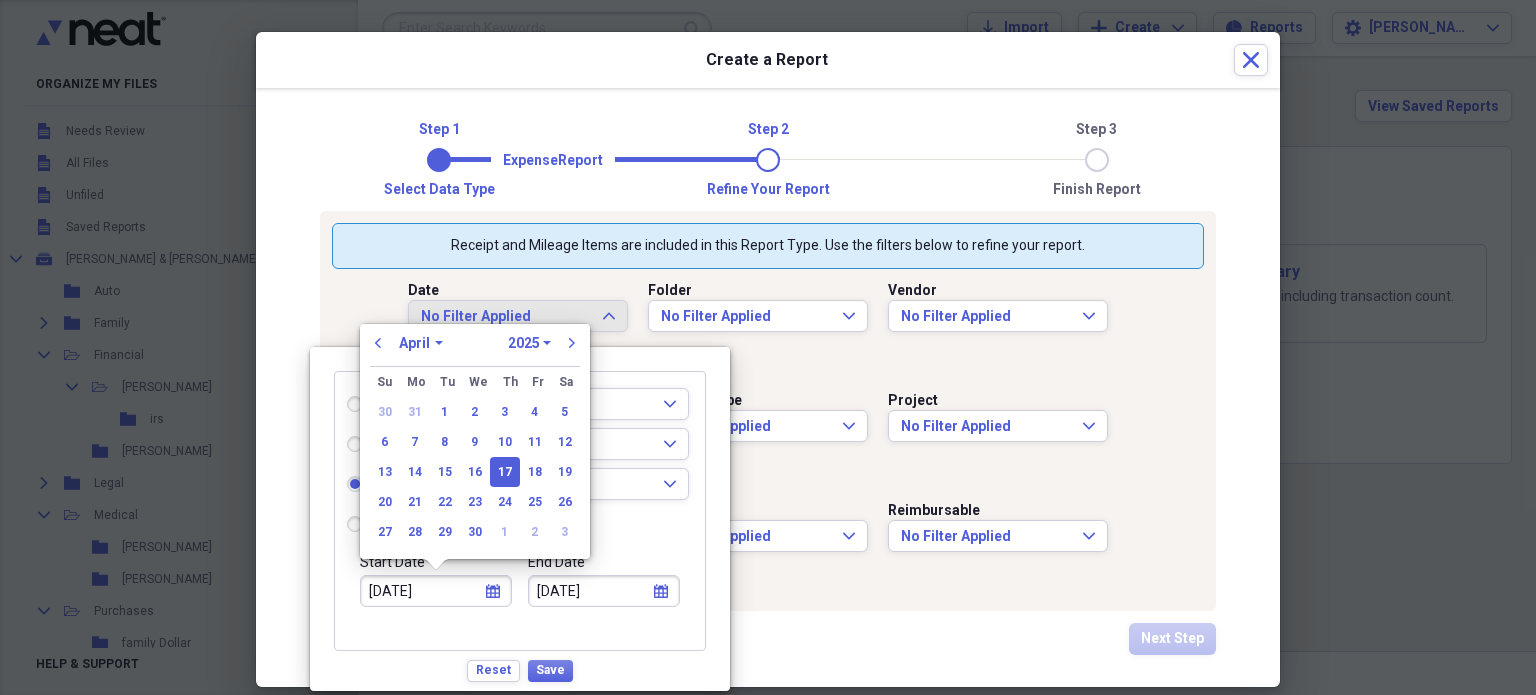 click on "January February March April May June July August September October November December" at bounding box center [421, 343] 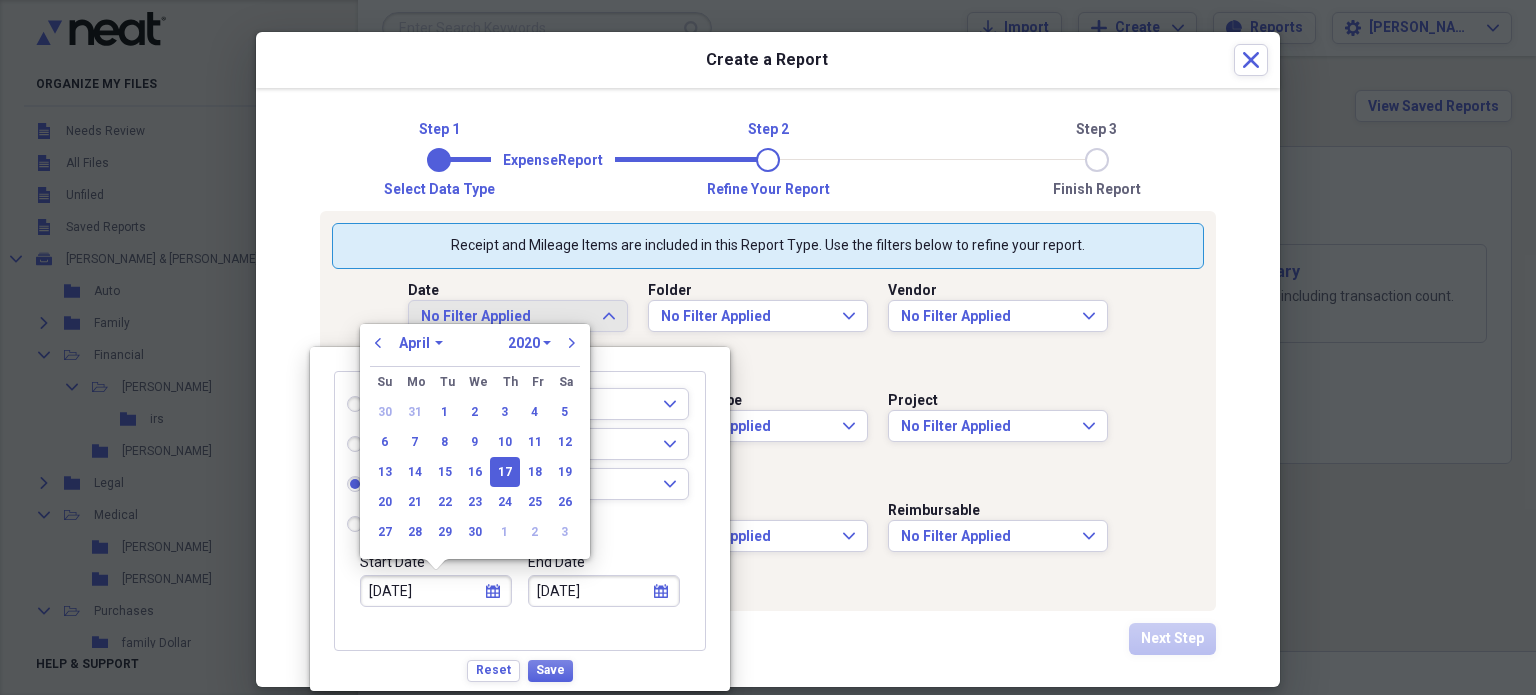 click on "1970 1971 1972 1973 1974 1975 1976 1977 1978 1979 1980 1981 1982 1983 1984 1985 1986 1987 1988 1989 1990 1991 1992 1993 1994 1995 1996 1997 1998 1999 2000 2001 2002 2003 2004 2005 2006 2007 2008 2009 2010 2011 2012 2013 2014 2015 2016 2017 2018 2019 2020 2021 2022 2023 2024 2025 2026 2027 2028 2029 2030 2031 2032 2033 2034 2035" at bounding box center [529, 343] 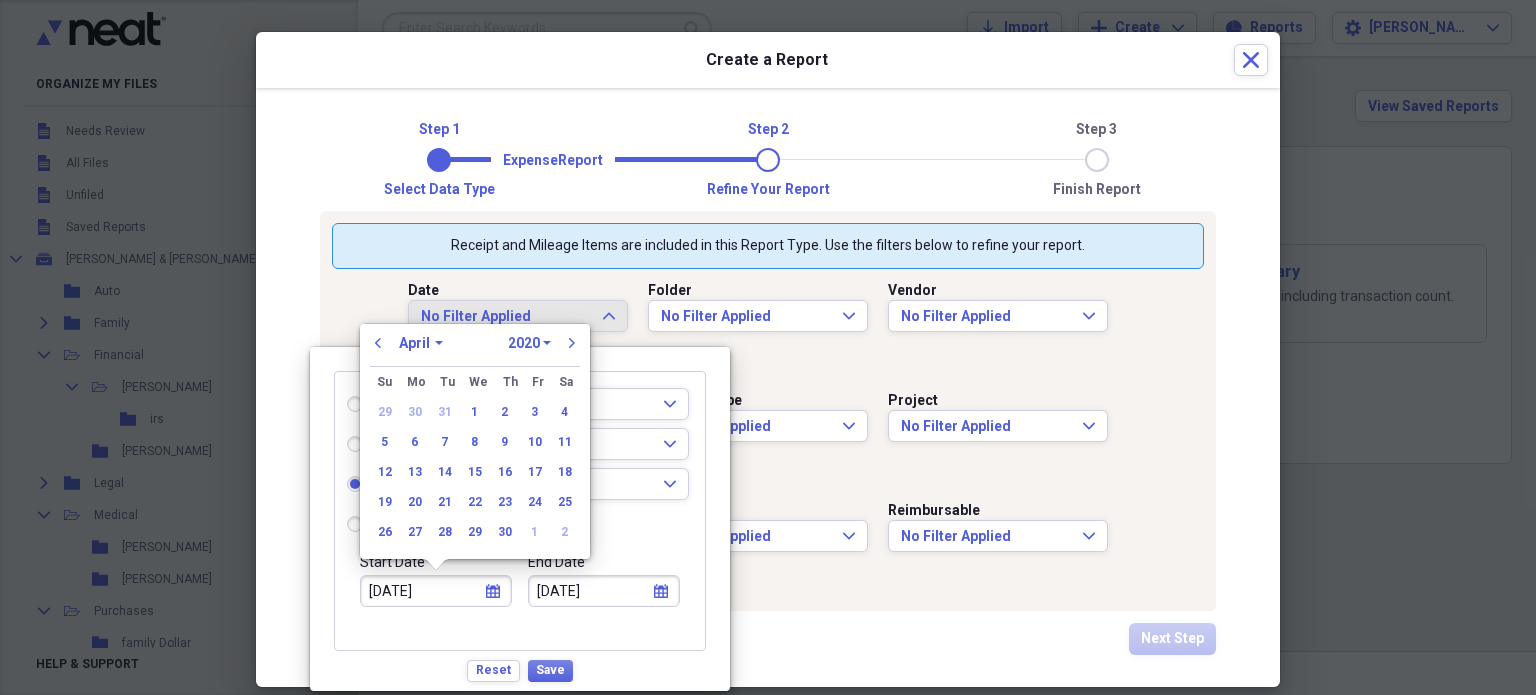 click on "January February March April May June July August September October November December 1970 1971 1972 1973 1974 1975 1976 1977 1978 1979 1980 1981 1982 1983 1984 1985 1986 1987 1988 1989 1990 1991 1992 1993 1994 1995 1996 1997 1998 1999 2000 2001 2002 2003 2004 2005 2006 2007 2008 2009 2010 2011 2012 2013 2014 2015 2016 2017 2018 2019 2020 2021 2022 2023 2024 2025 2026 2027 2028 2029 2030 2031 2032 2033 2034 2035" at bounding box center [475, 343] 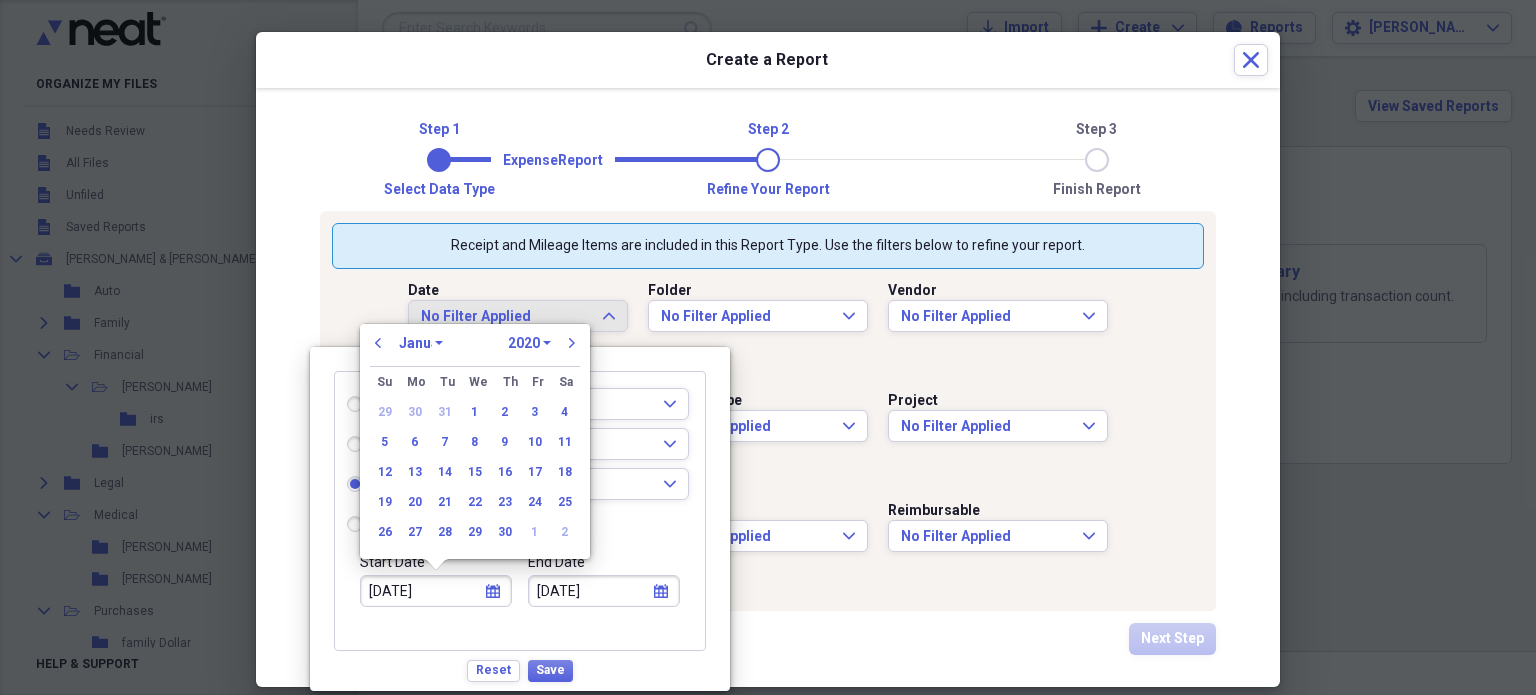 click on "January February March April May June July August September October November December" at bounding box center [421, 343] 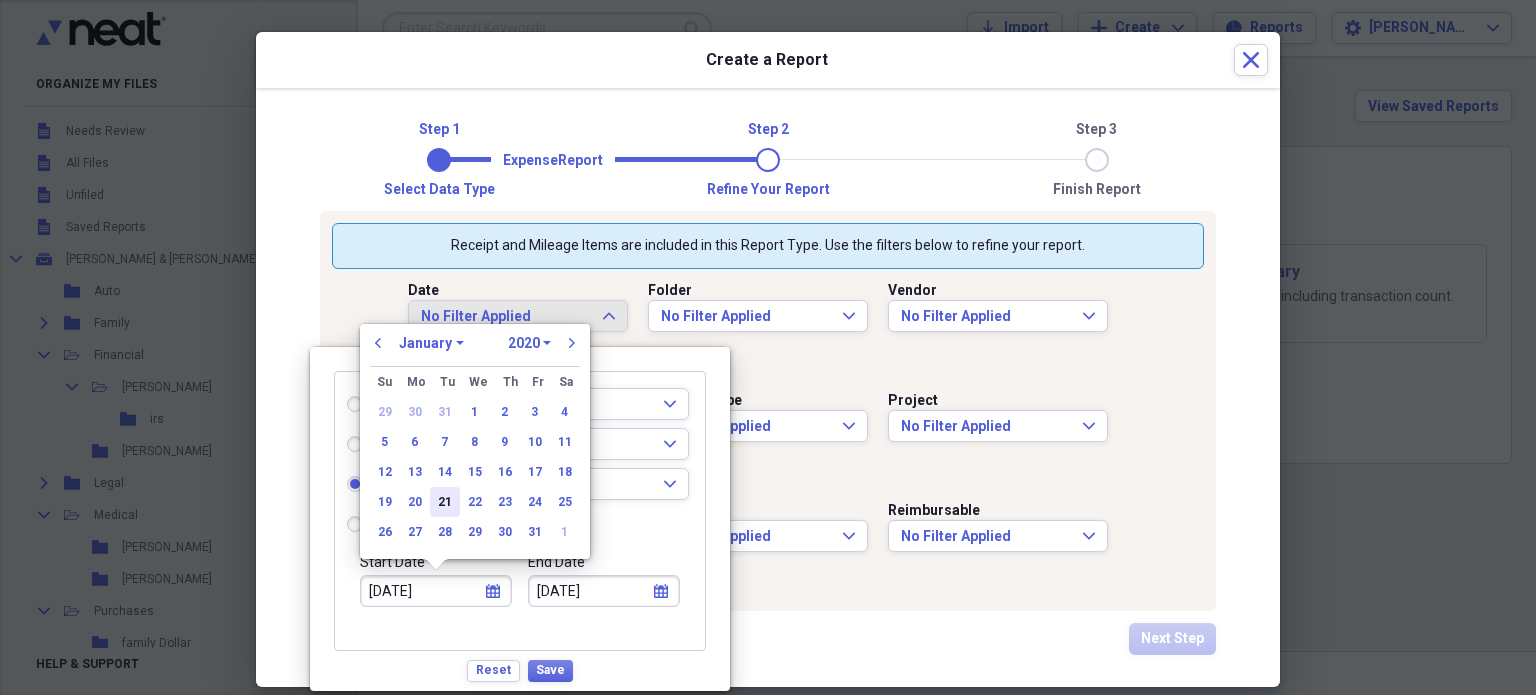 click on "21" at bounding box center (445, 502) 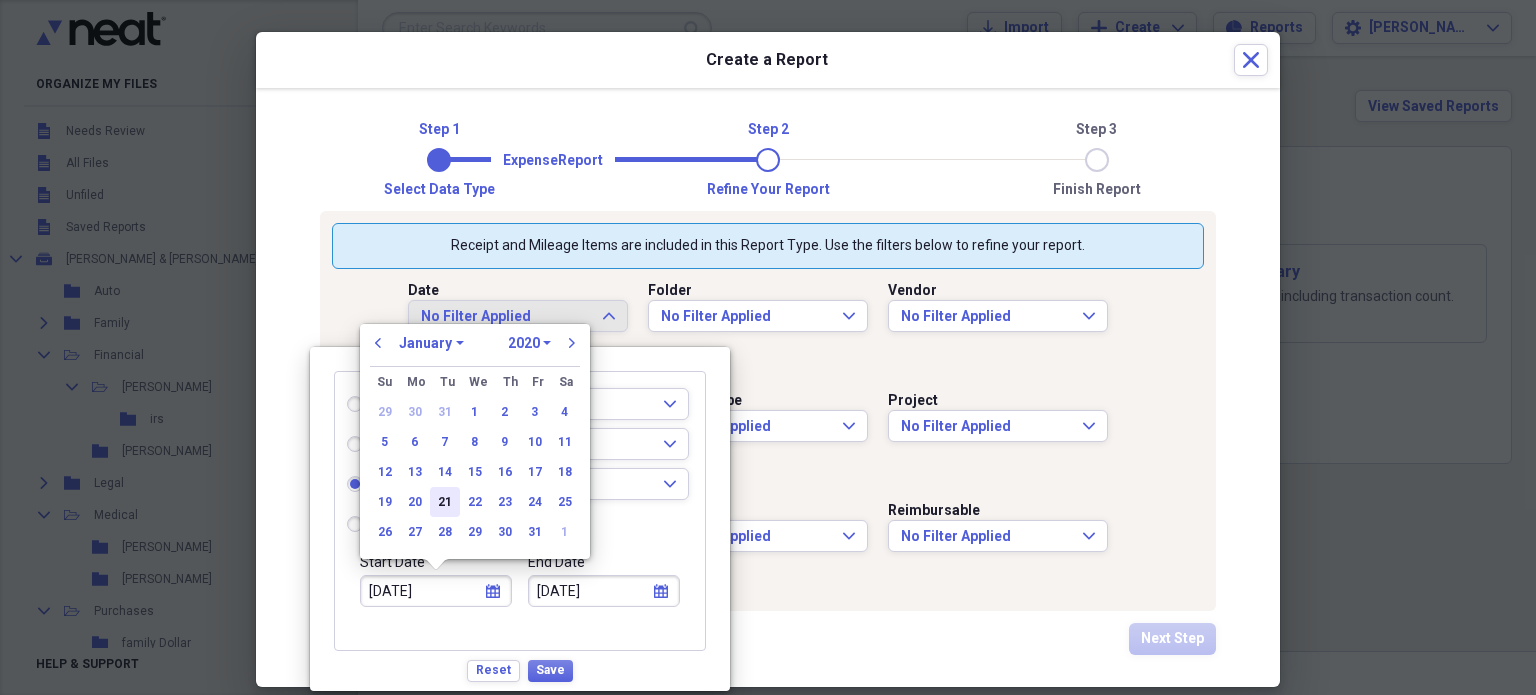radio on "false" 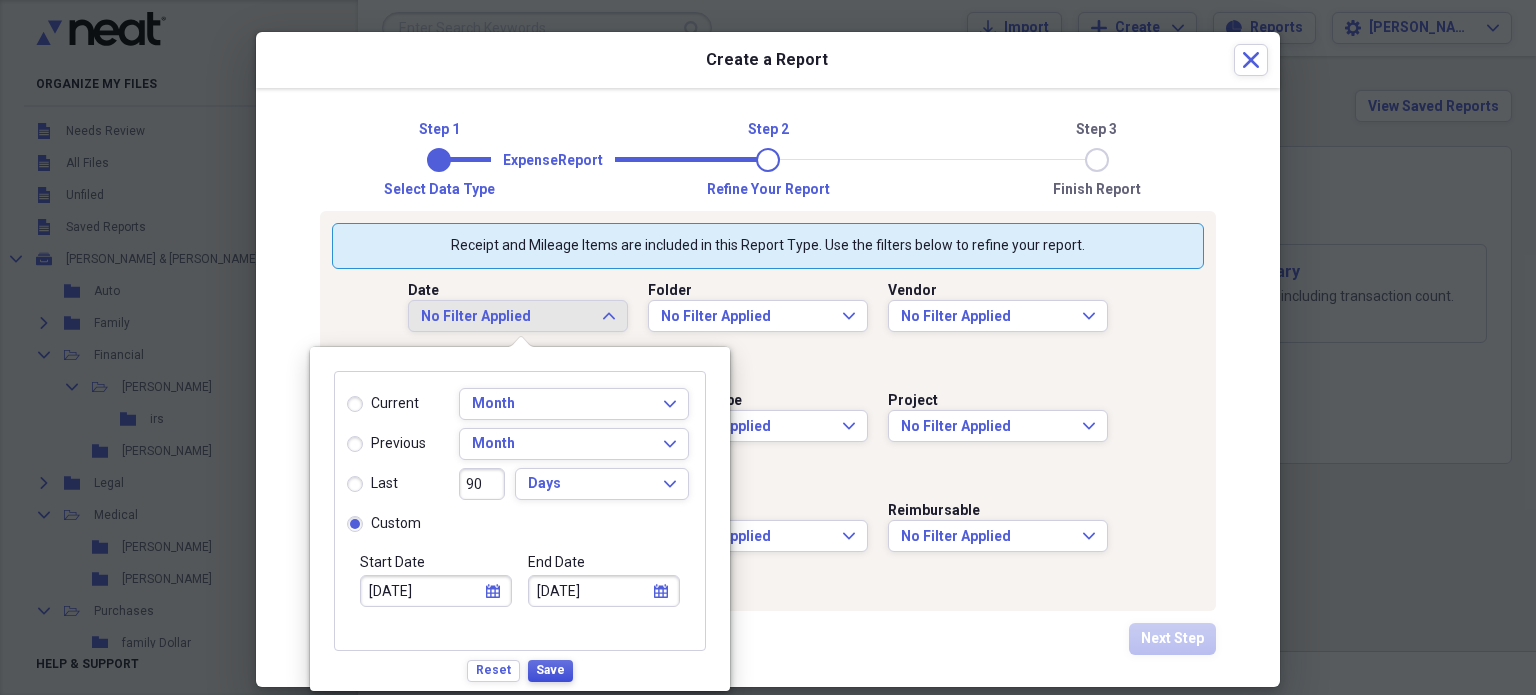 click on "Save" at bounding box center (550, 670) 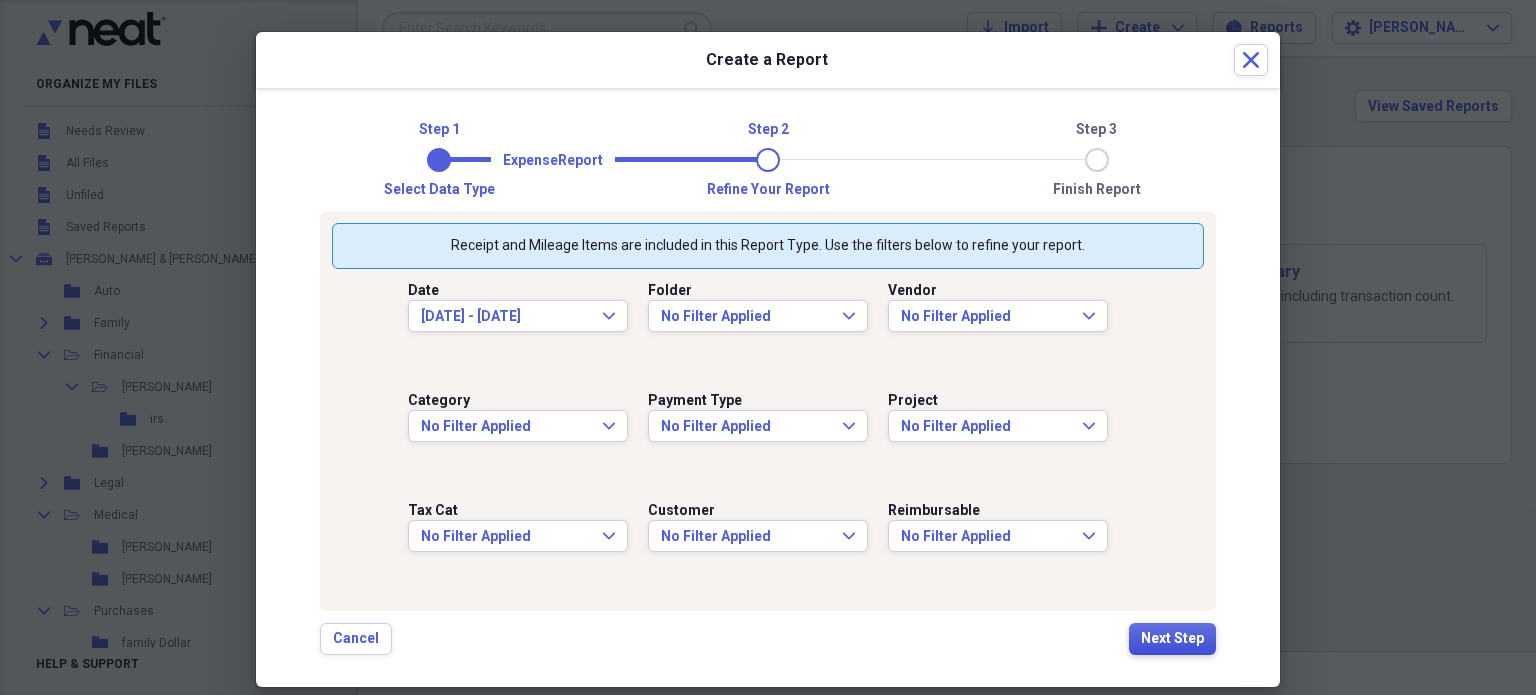click on "Next Step" at bounding box center [1172, 639] 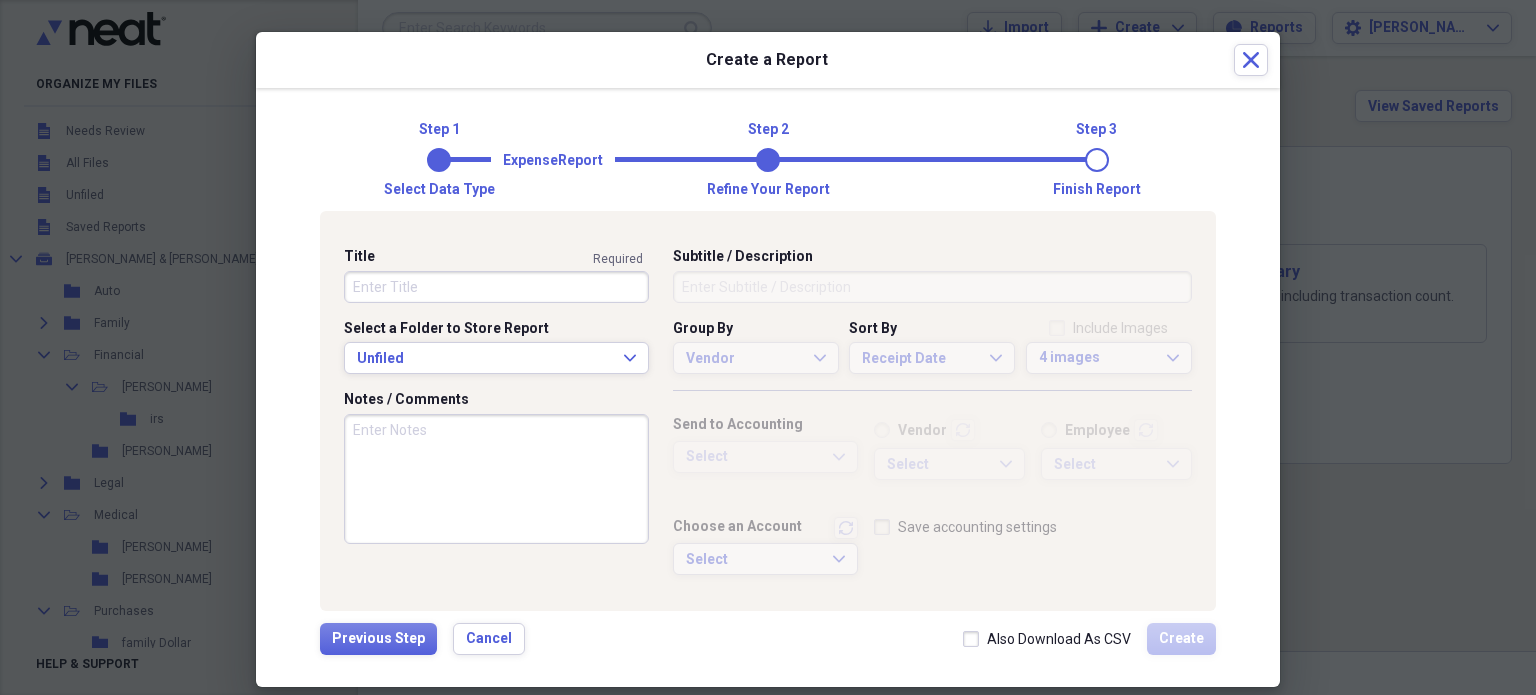 click on "Title" at bounding box center (496, 287) 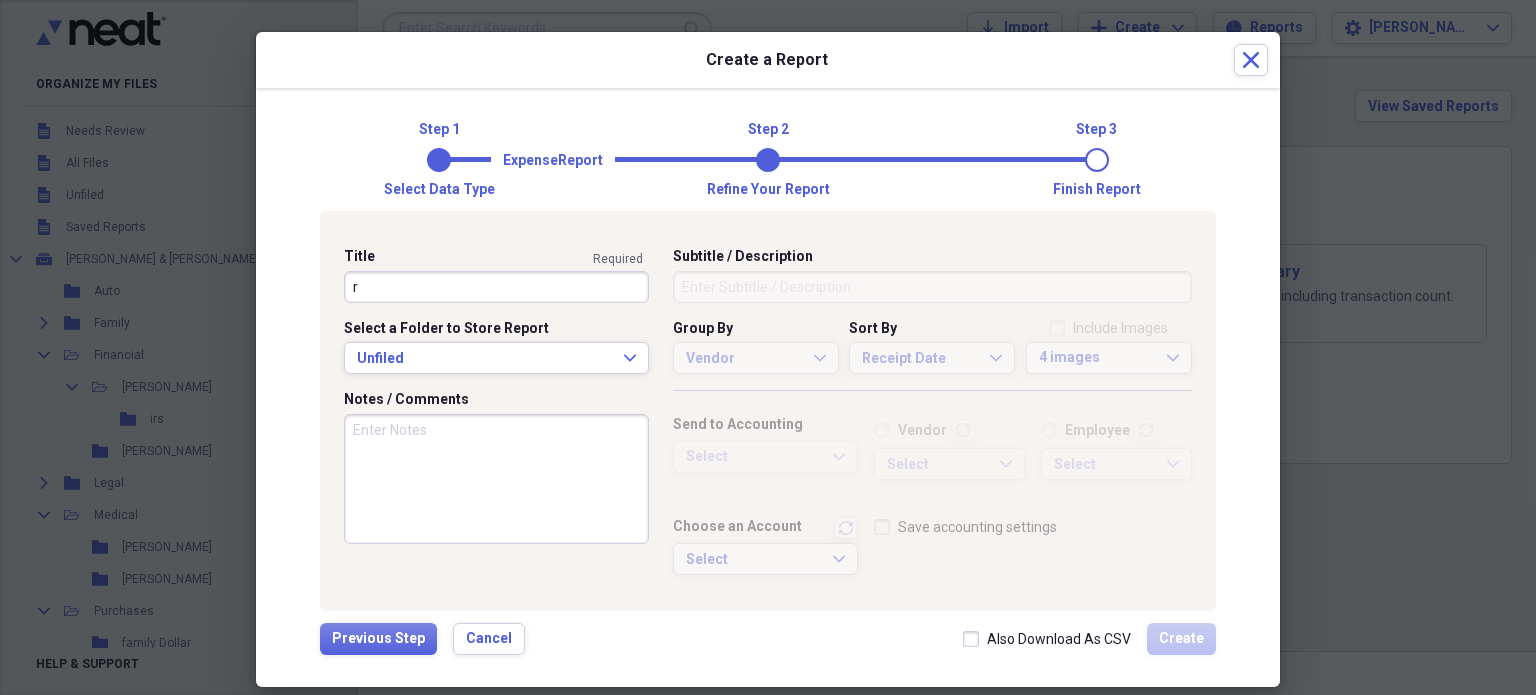 click on "r" at bounding box center (496, 287) 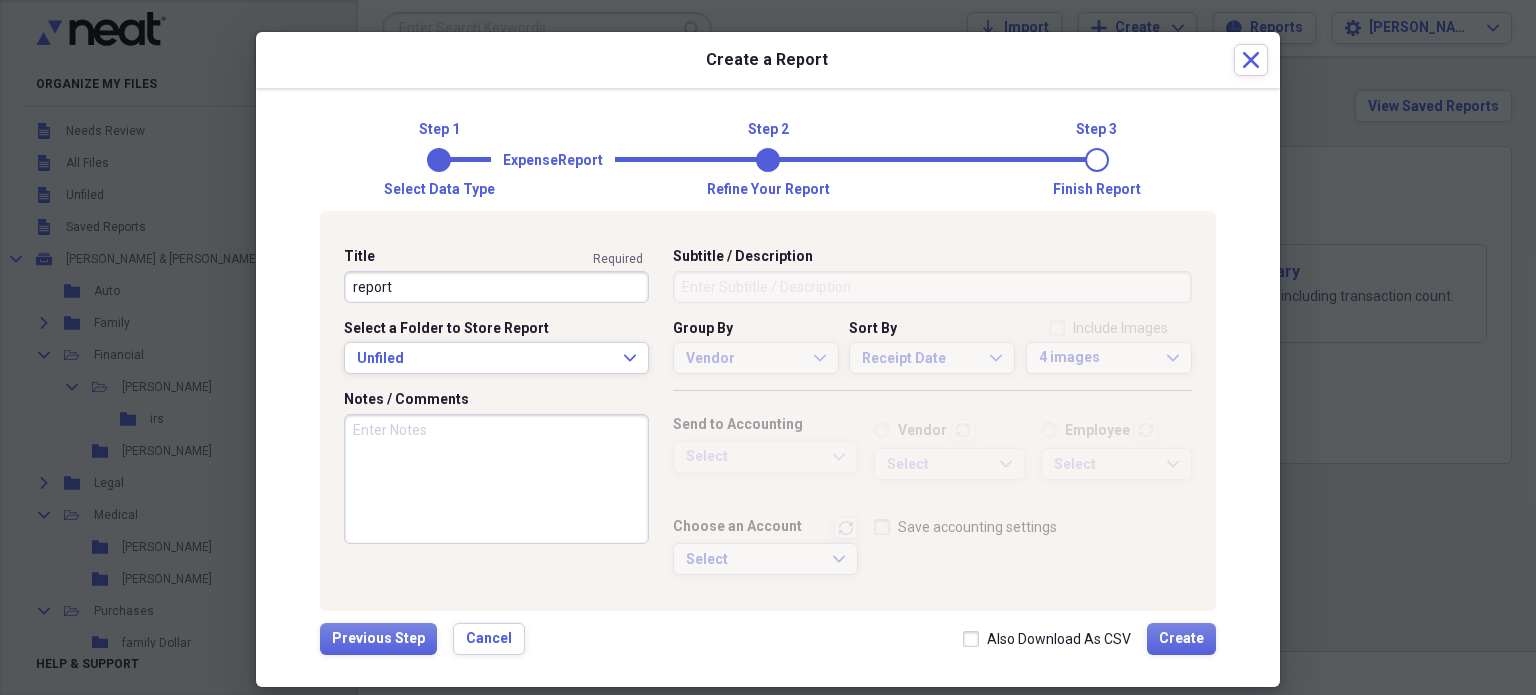 scroll, scrollTop: 7, scrollLeft: 0, axis: vertical 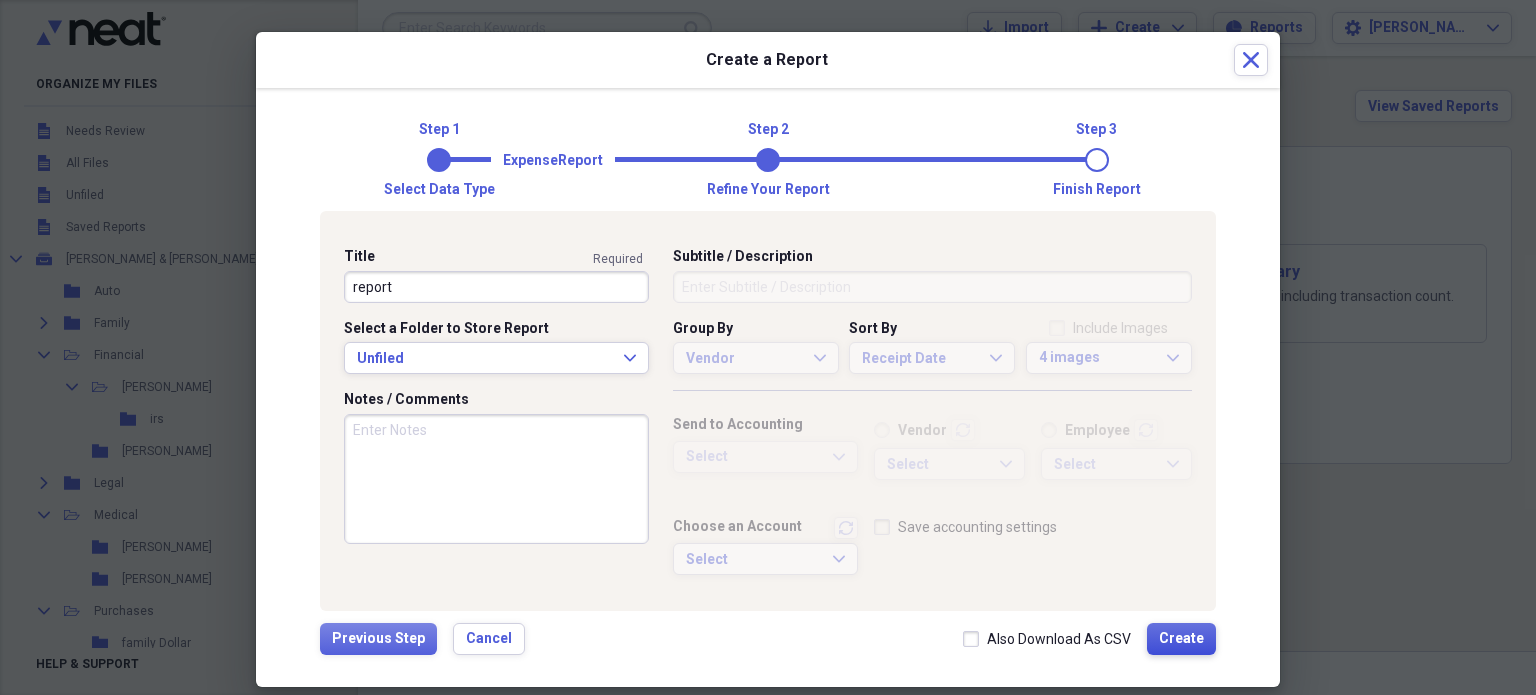 type on "report" 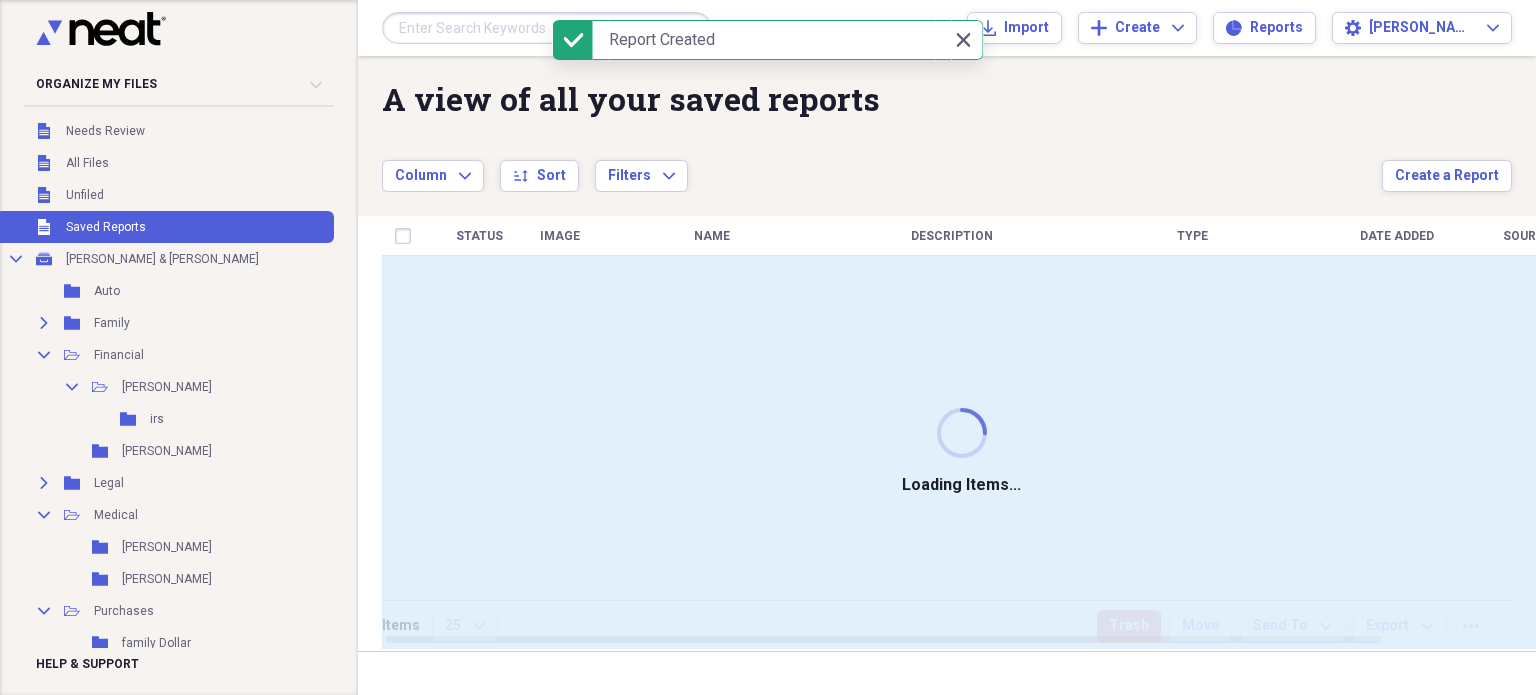 type 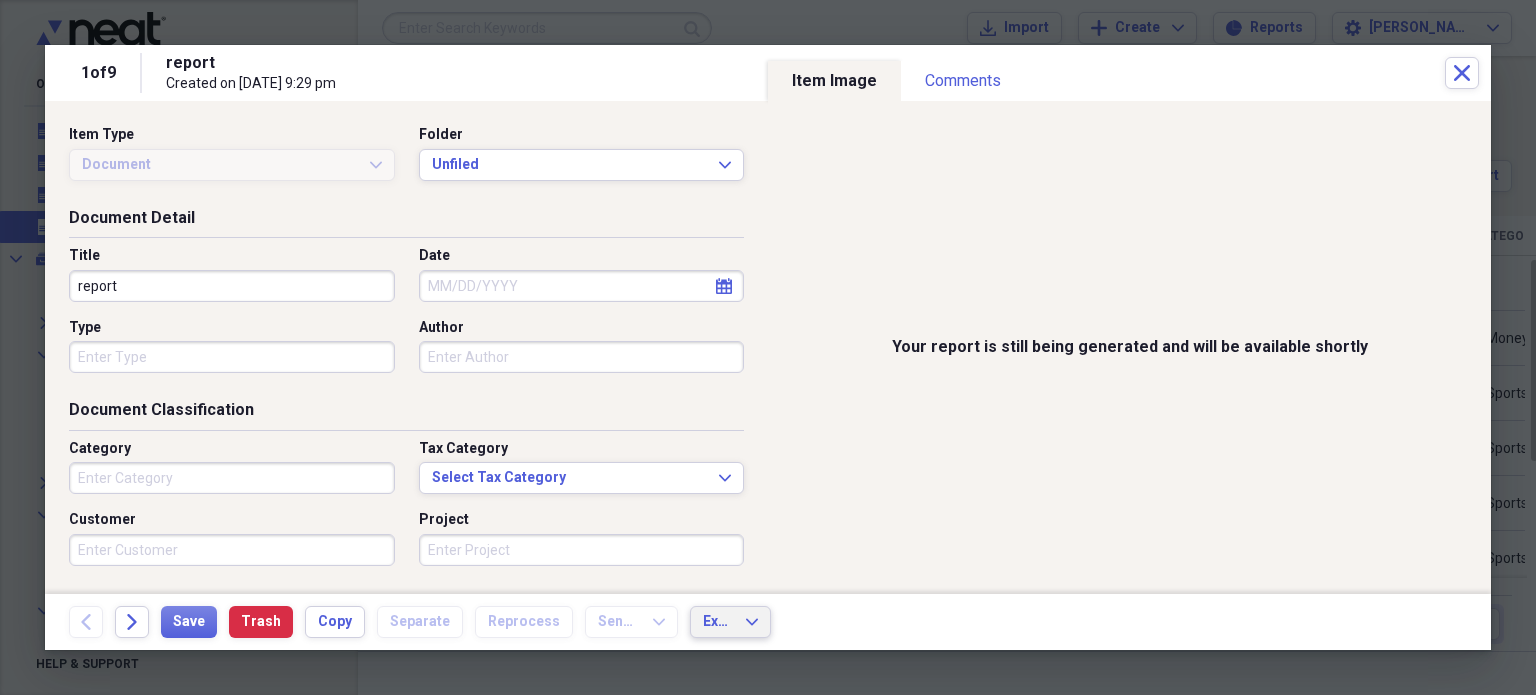 click on "Export Expand" at bounding box center (730, 622) 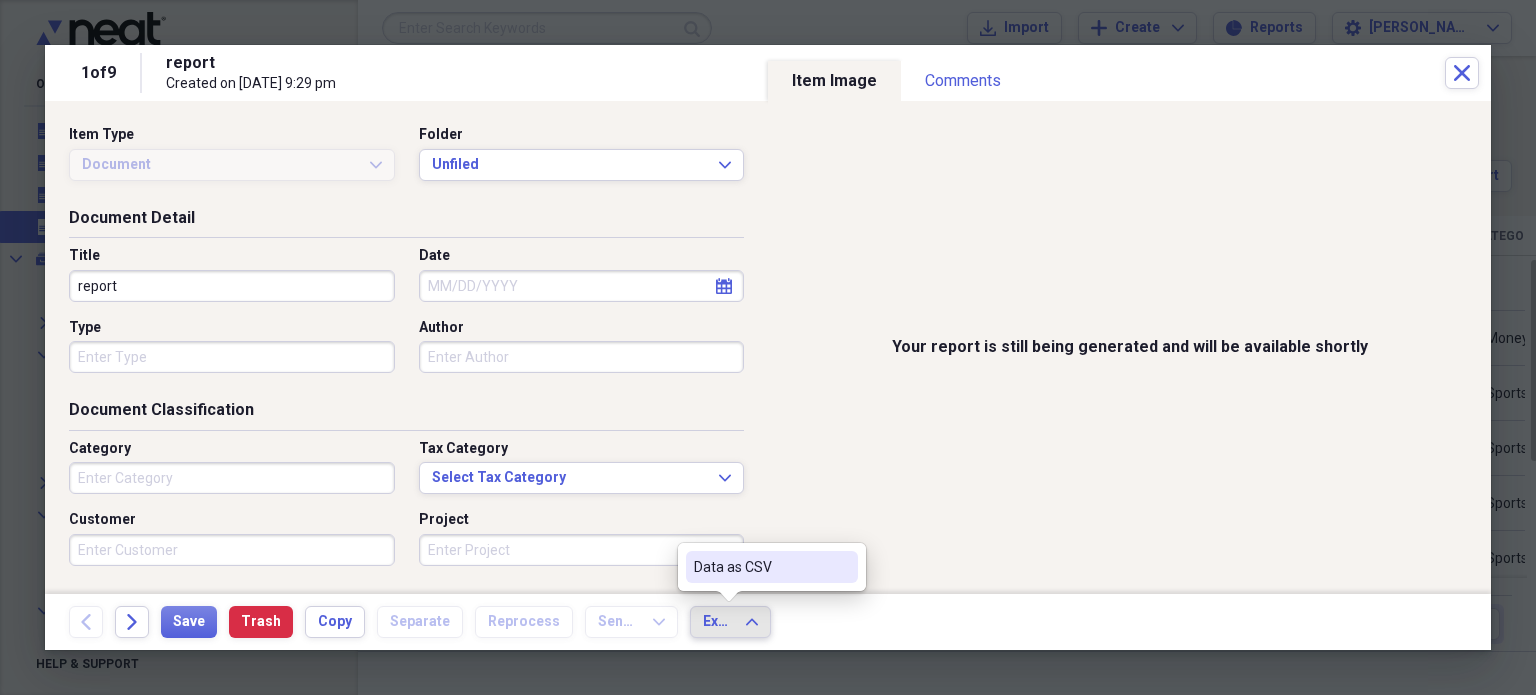 click on "Export Expand" at bounding box center [730, 622] 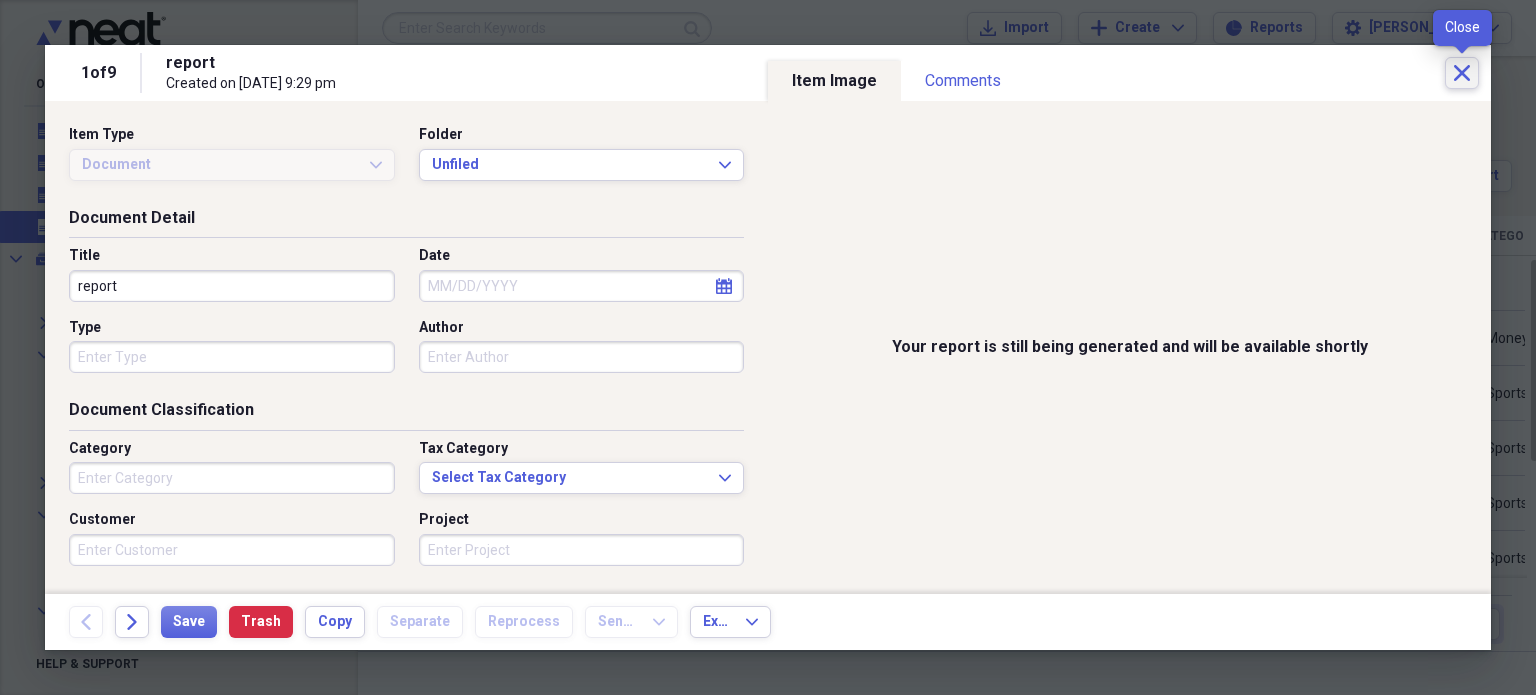 click on "Close" at bounding box center [1462, 73] 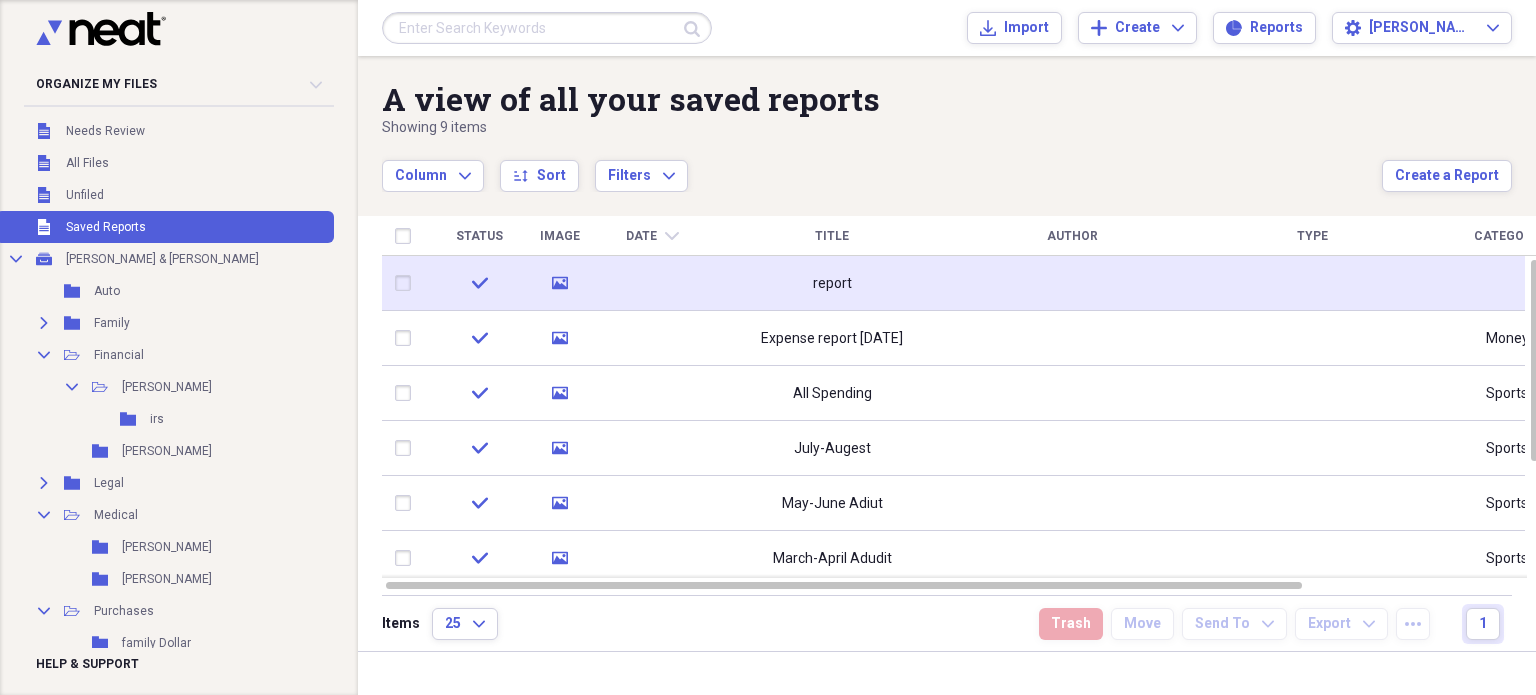 click at bounding box center (407, 283) 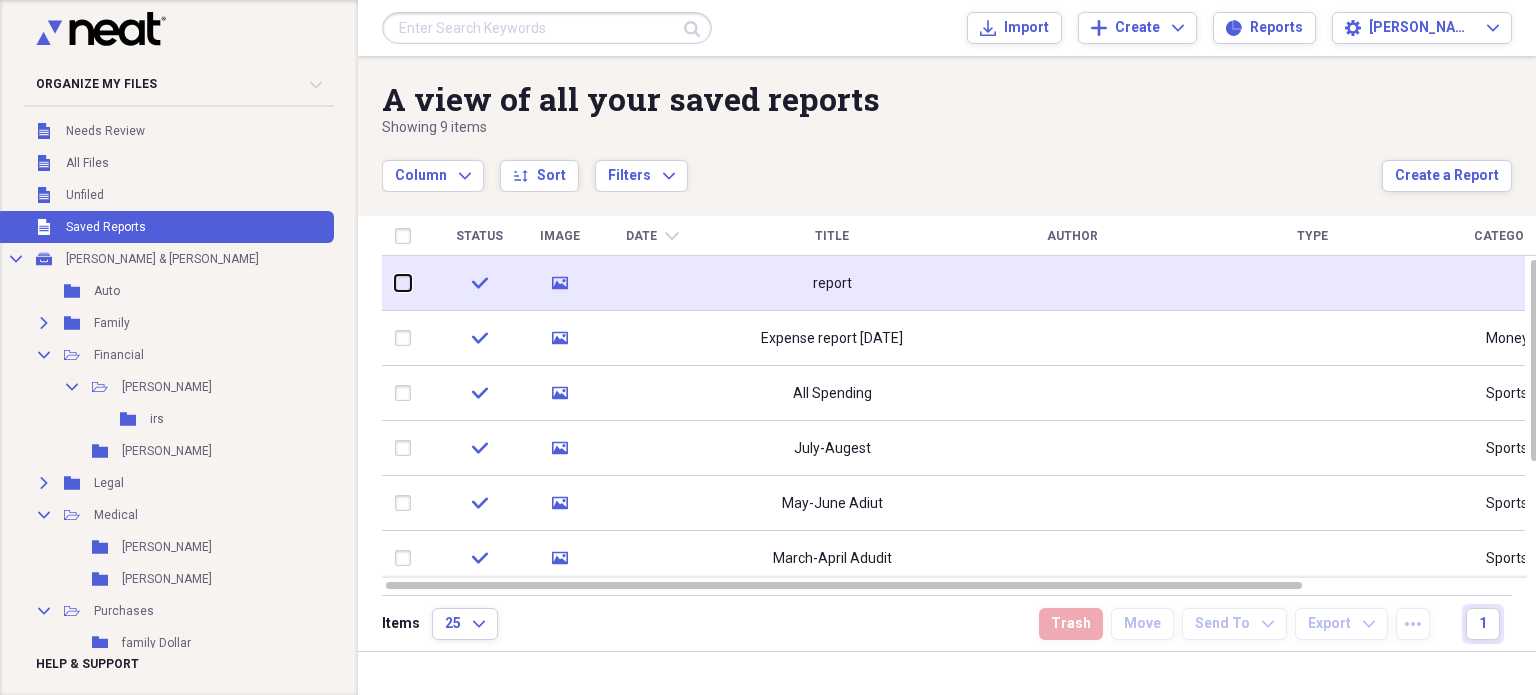 click at bounding box center (395, 283) 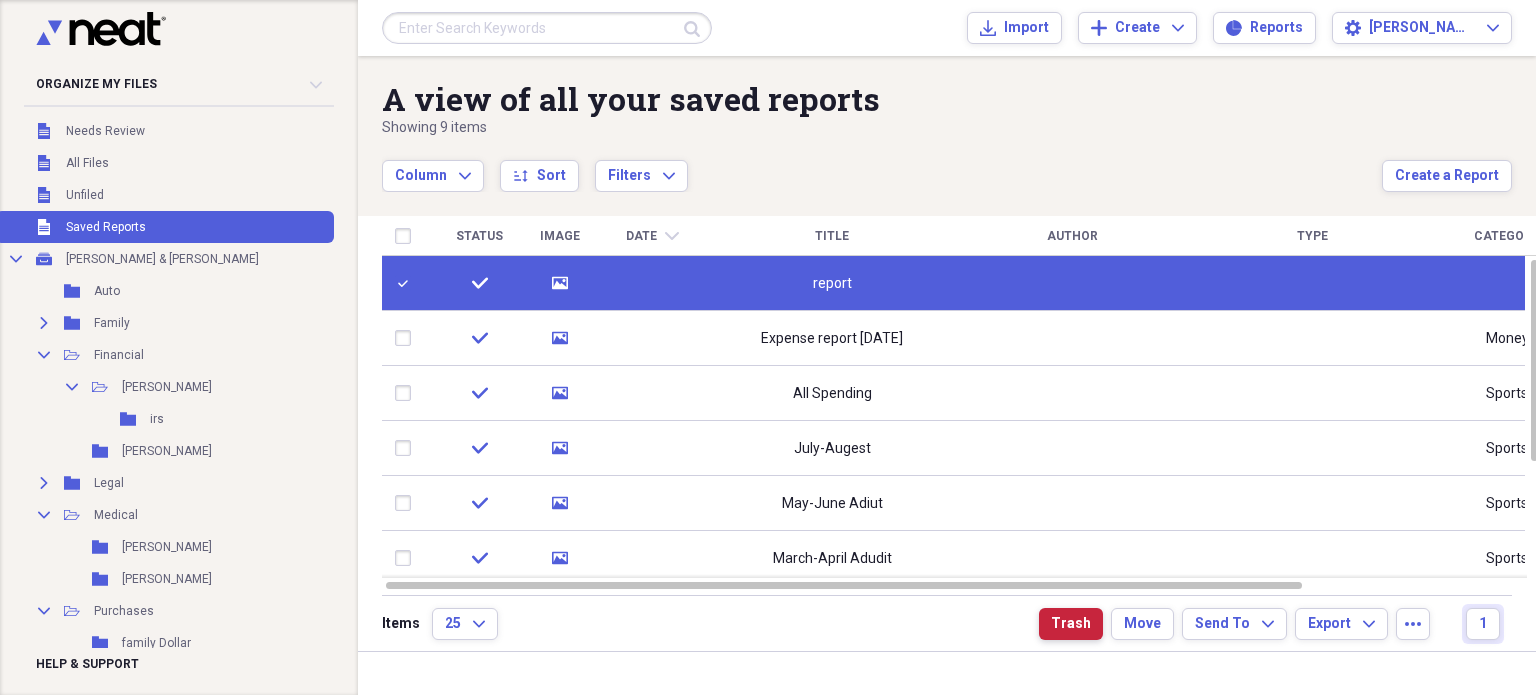 click on "Trash" at bounding box center [1071, 624] 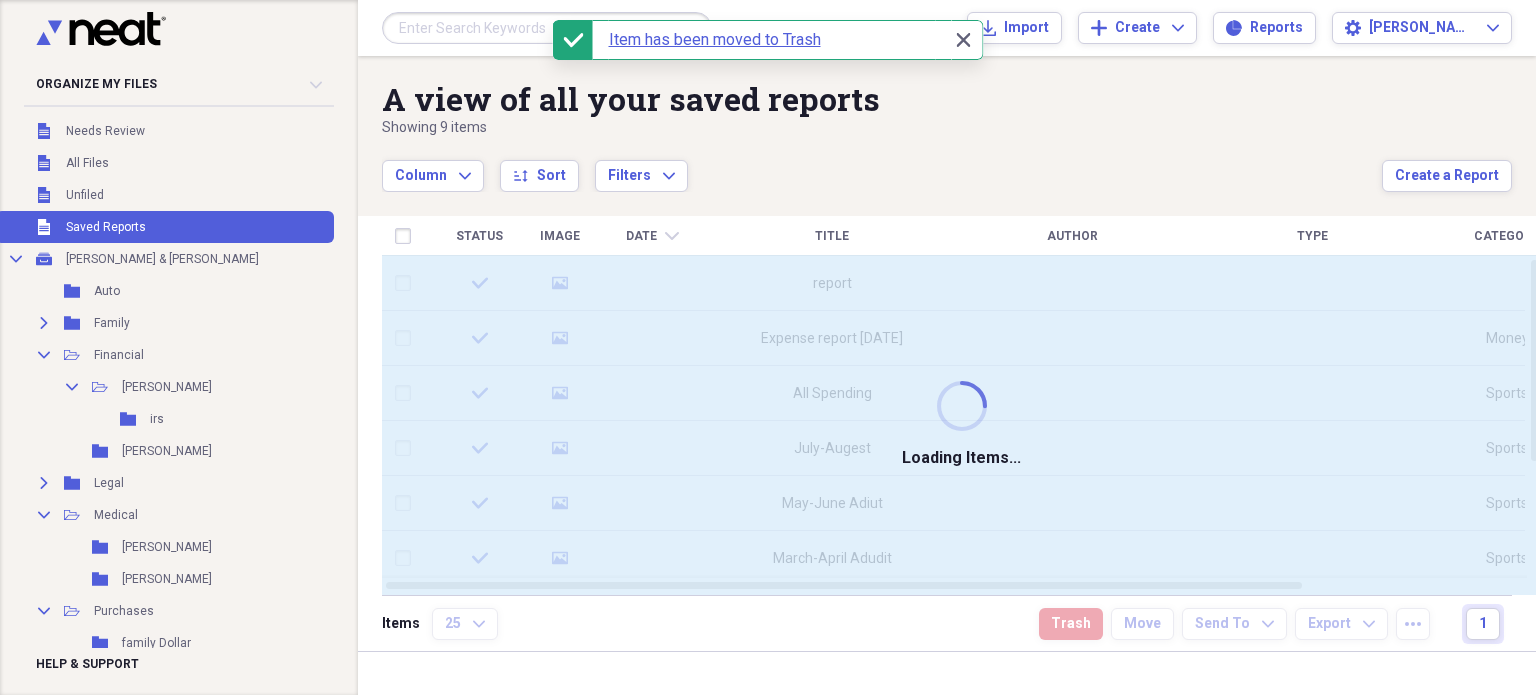 checkbox on "false" 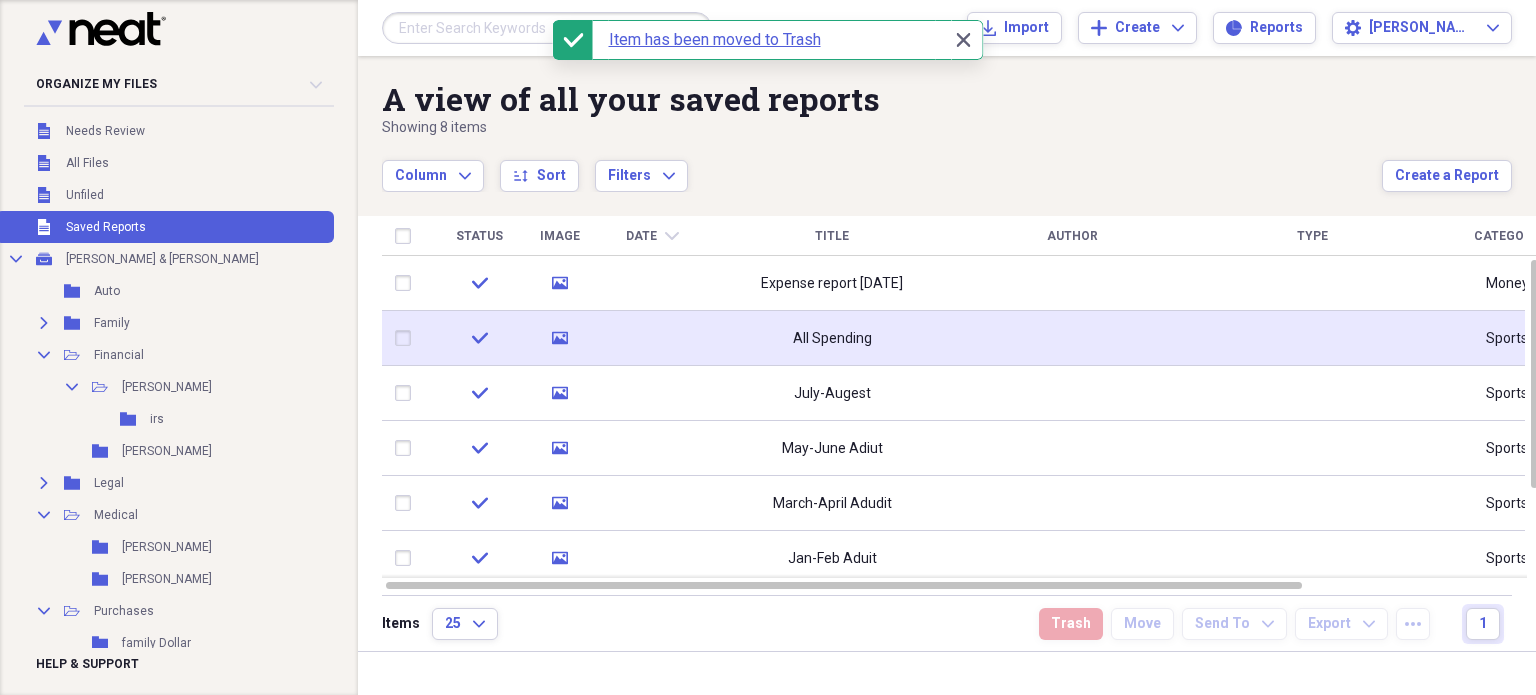 click at bounding box center (407, 338) 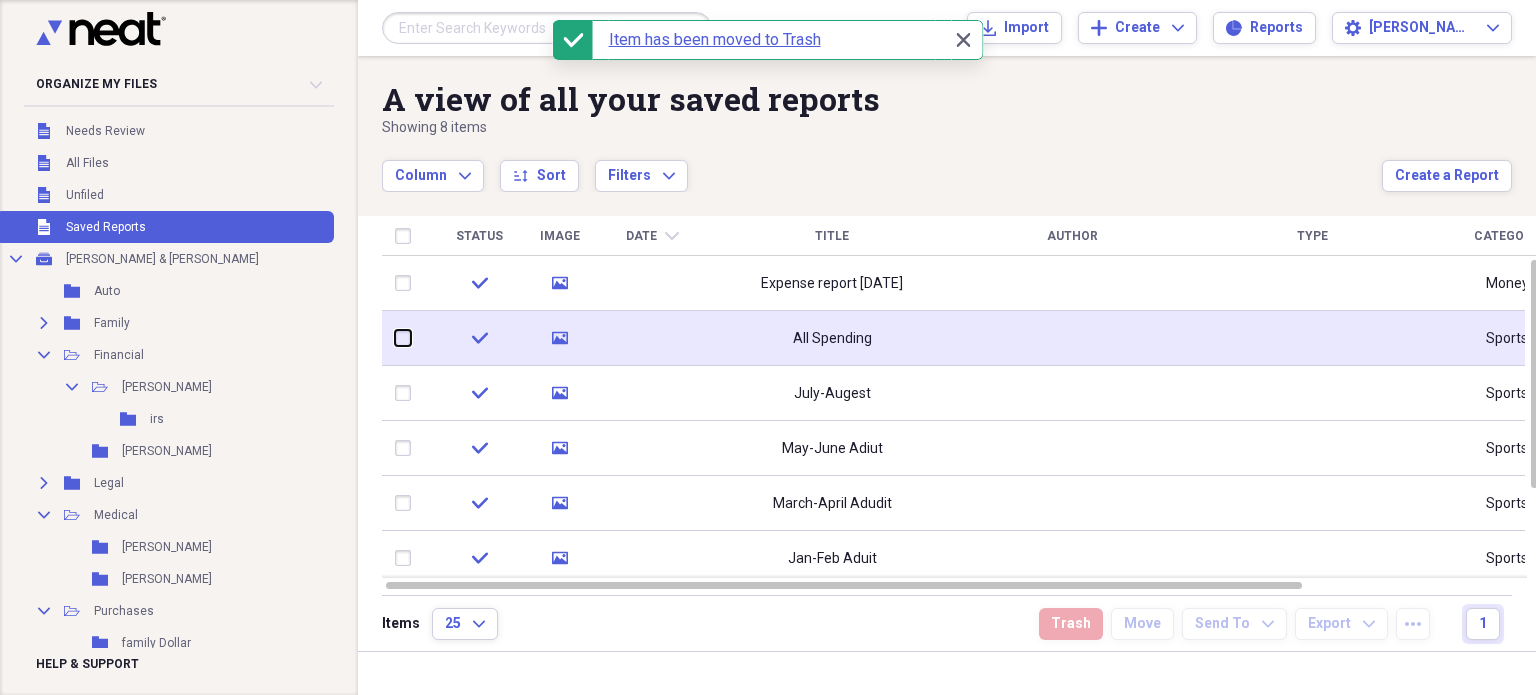 click at bounding box center [395, 338] 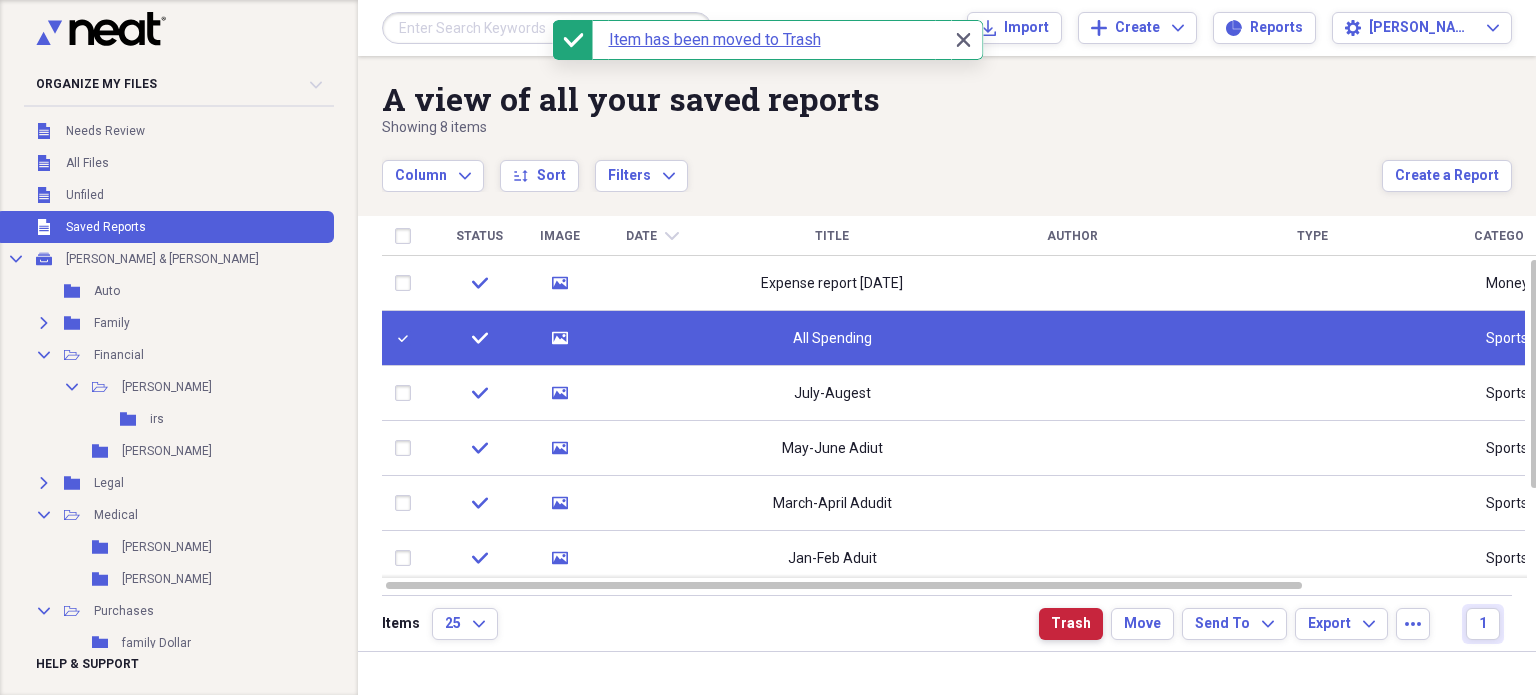 click on "Trash" at bounding box center (1071, 624) 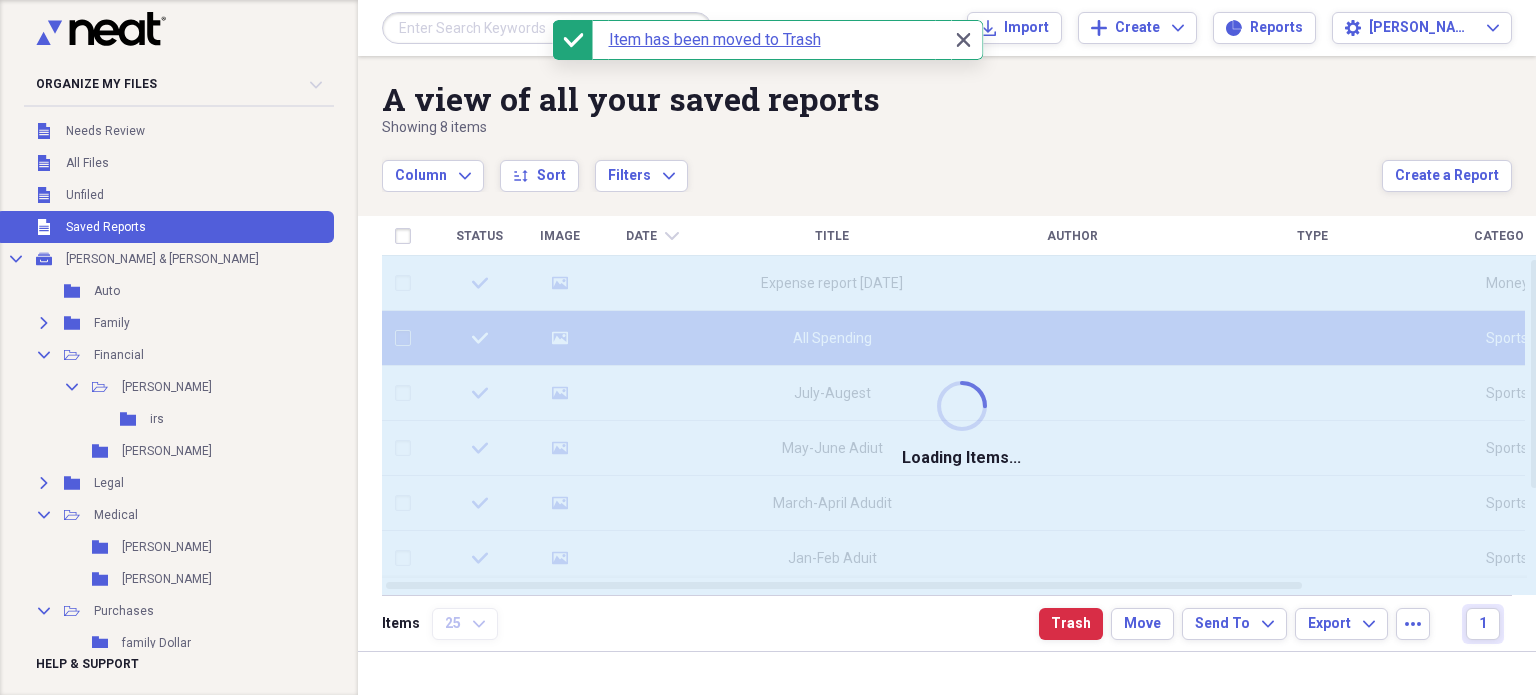 checkbox on "false" 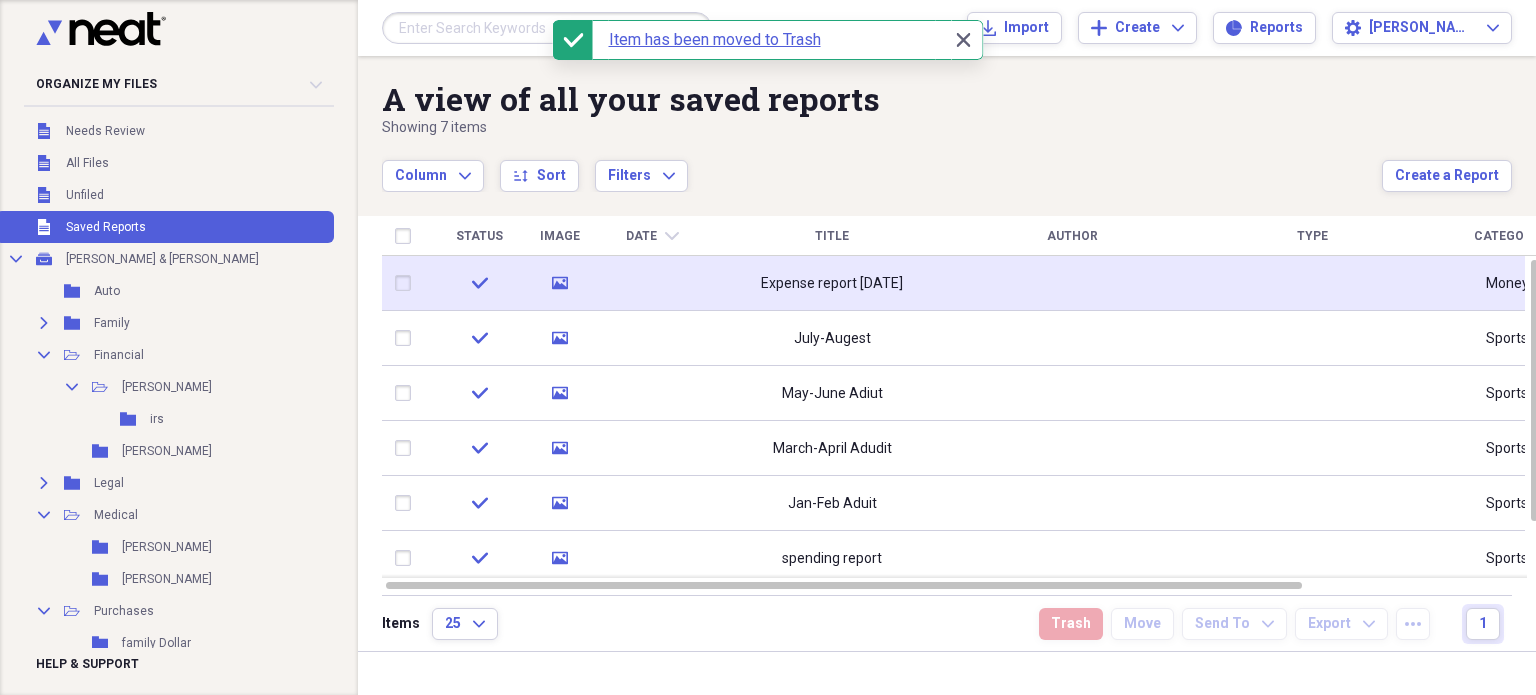 click on "Expense report 7/14/2025" at bounding box center (832, 283) 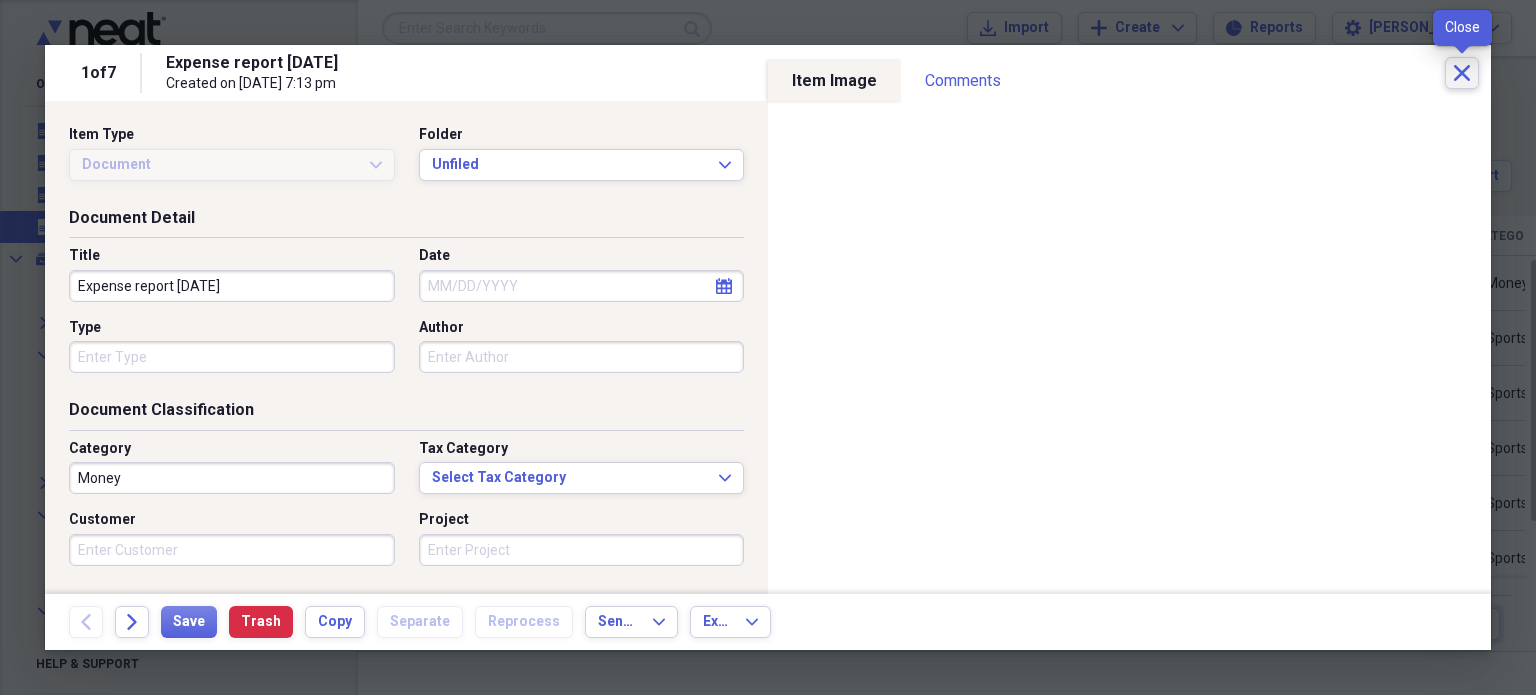click on "Close" 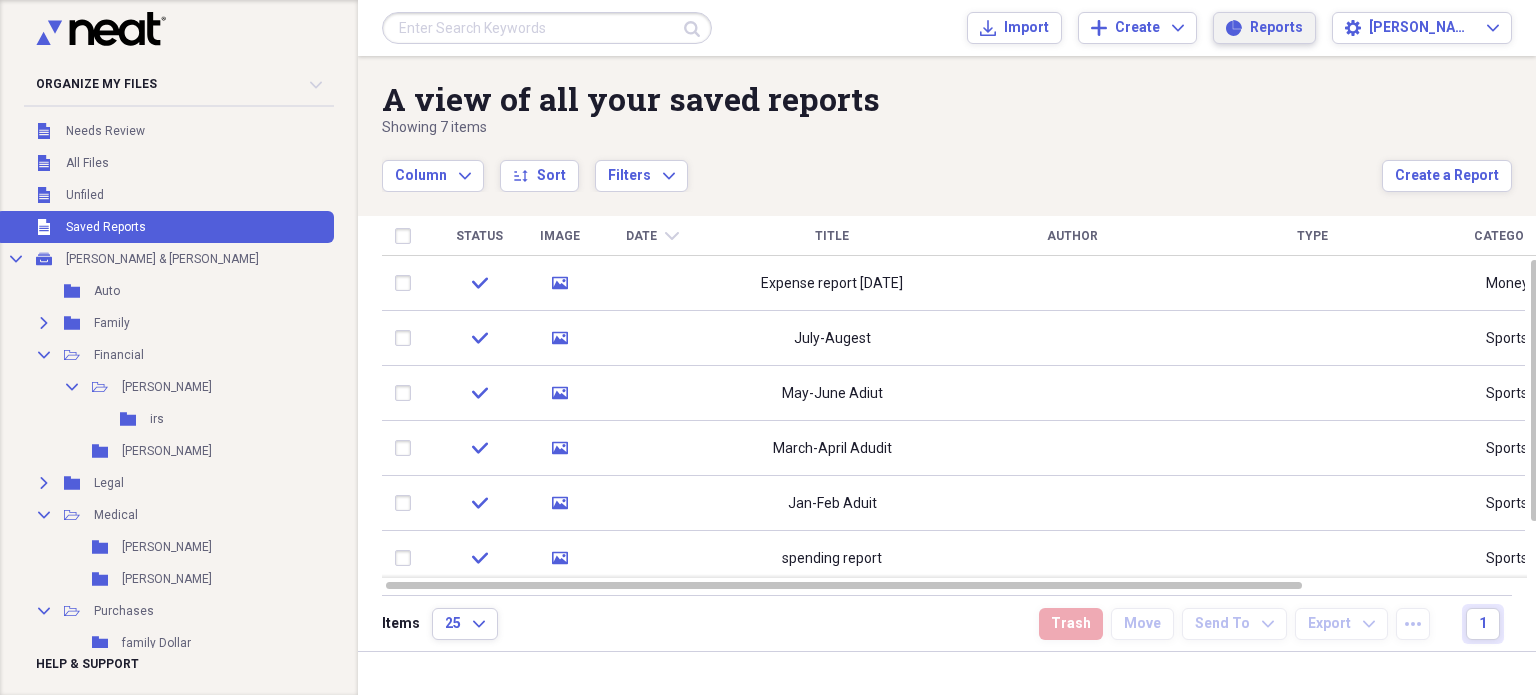 click on "Reports Reports" at bounding box center (1264, 28) 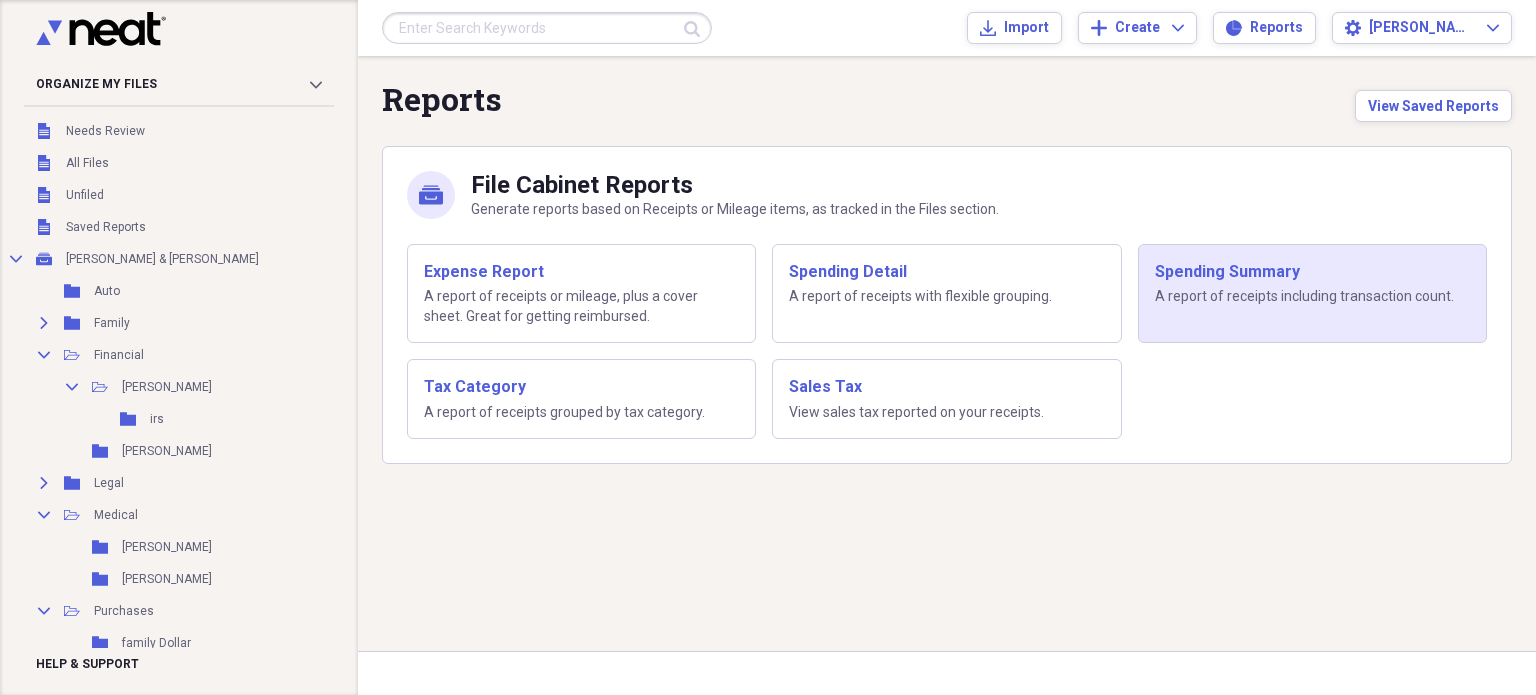 click on "Spending Summary" at bounding box center [1312, 272] 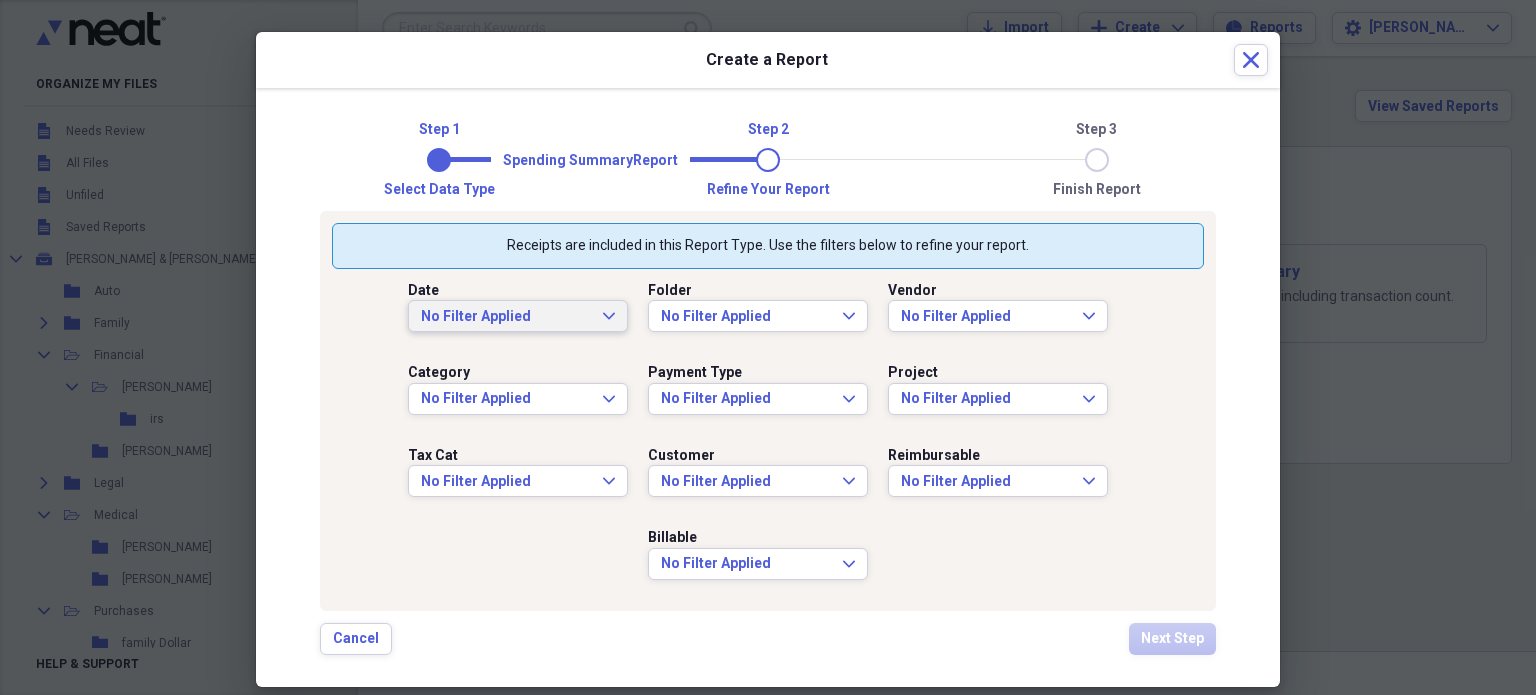 click on "No Filter Applied" at bounding box center [506, 317] 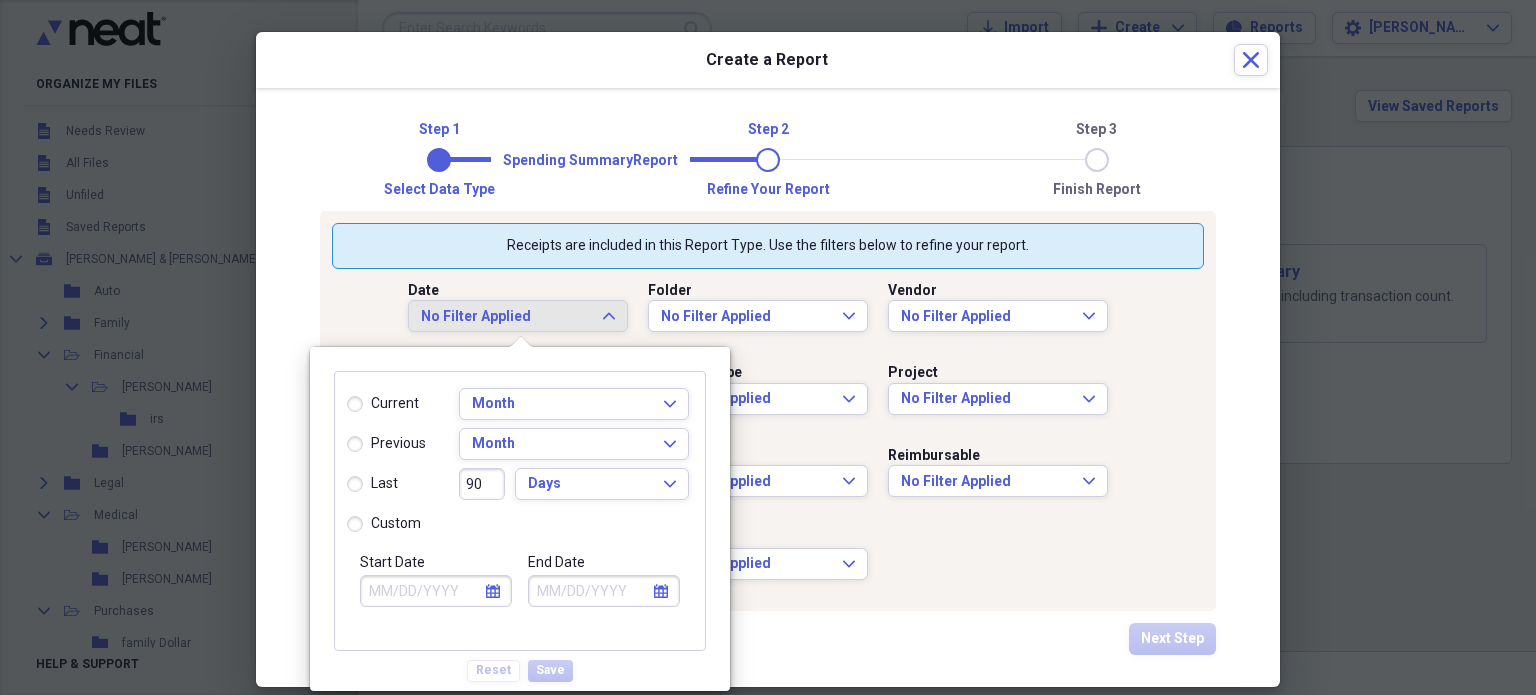 select on "6" 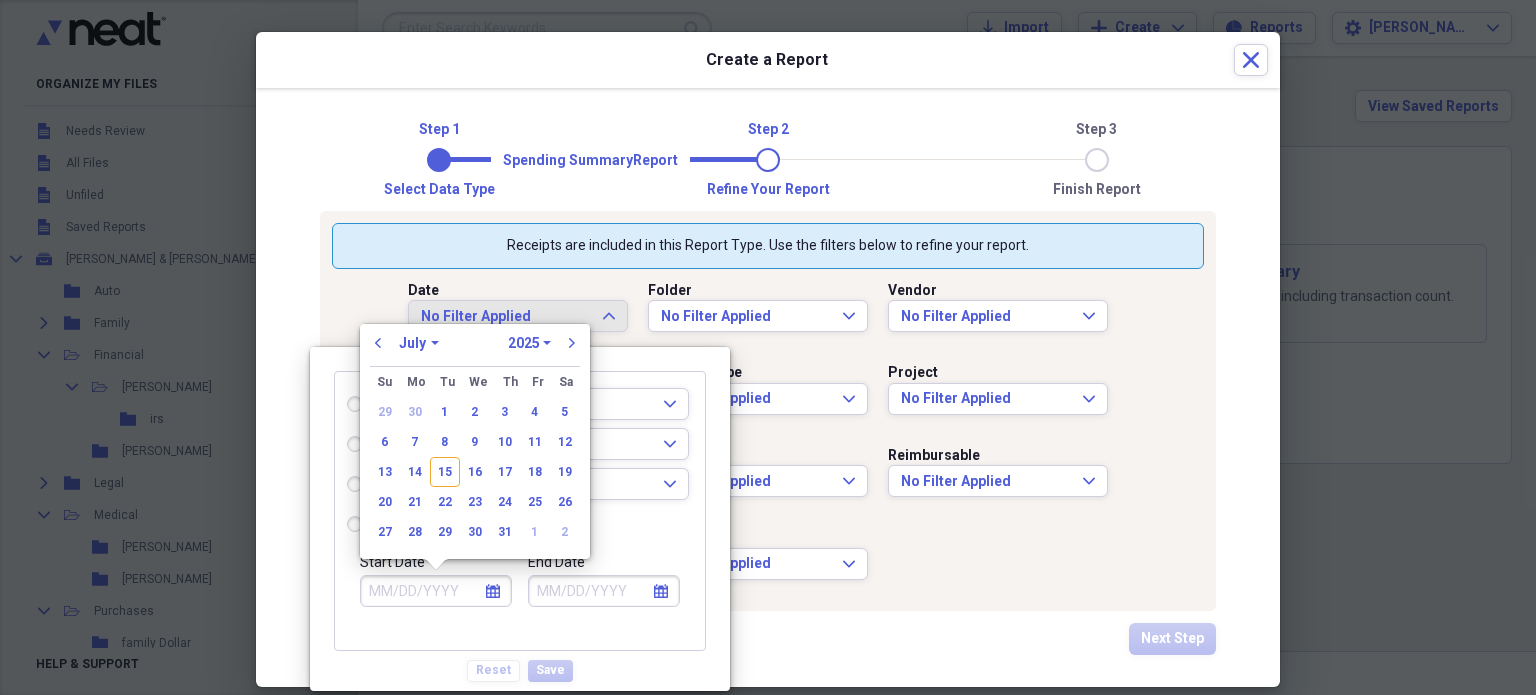 click on "Start Date" at bounding box center (436, 591) 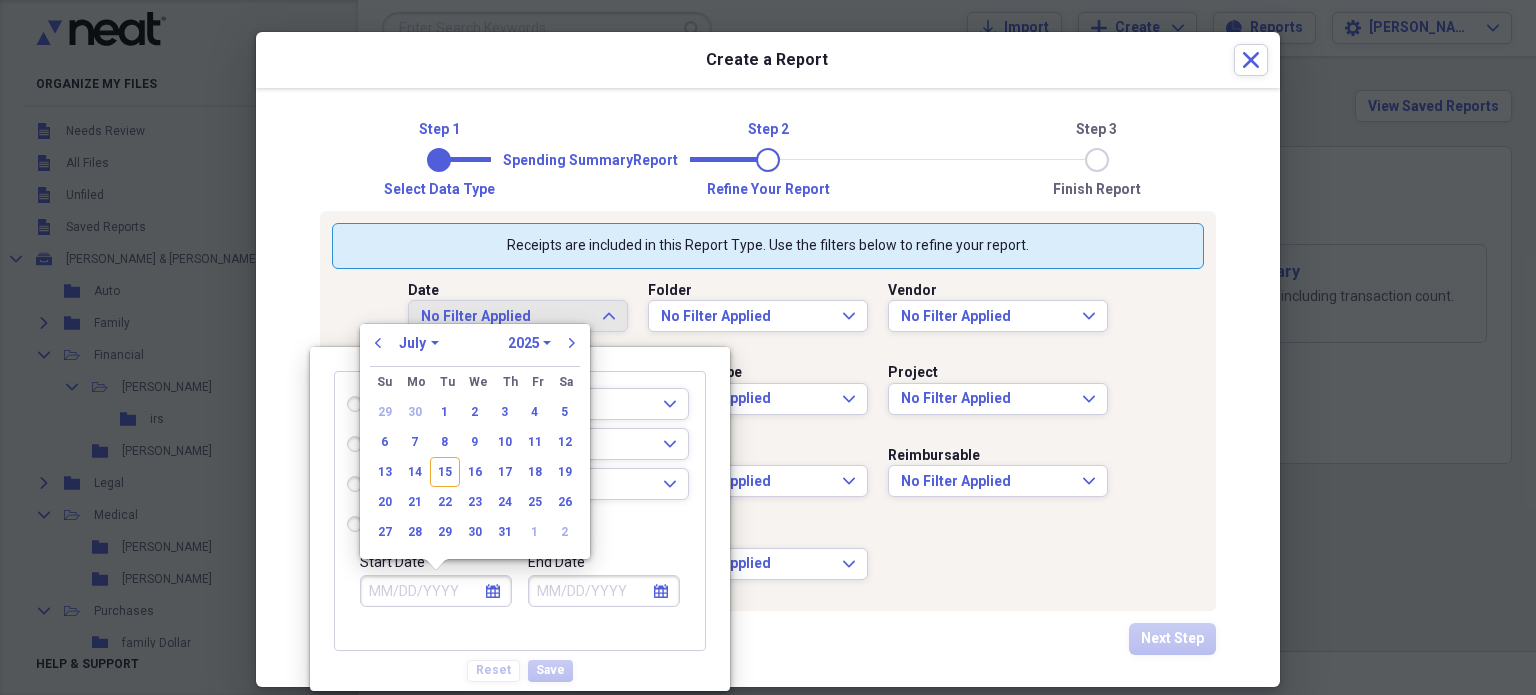 click on "January February March April May June July August September October November December" at bounding box center (419, 343) 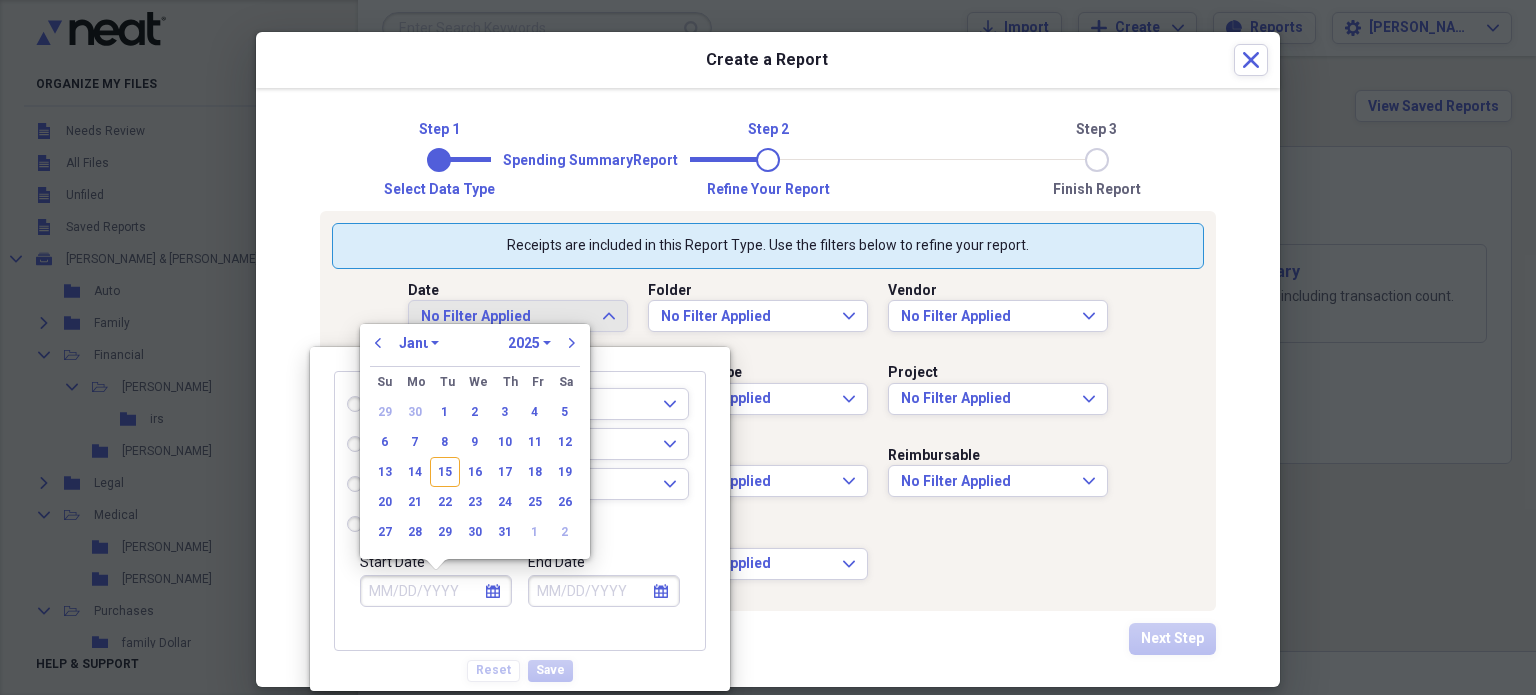 click on "January February March April May June July August September October November December" at bounding box center [419, 343] 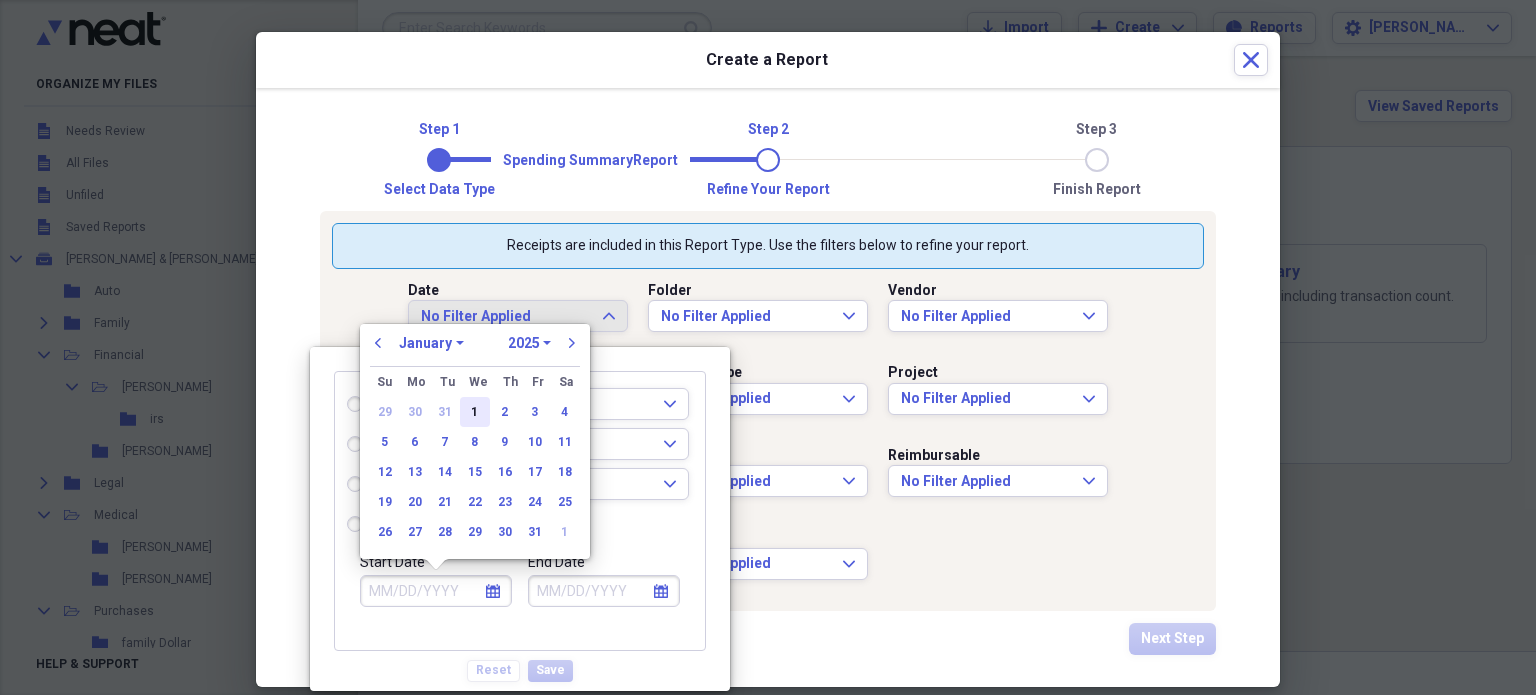 click on "1" at bounding box center (475, 412) 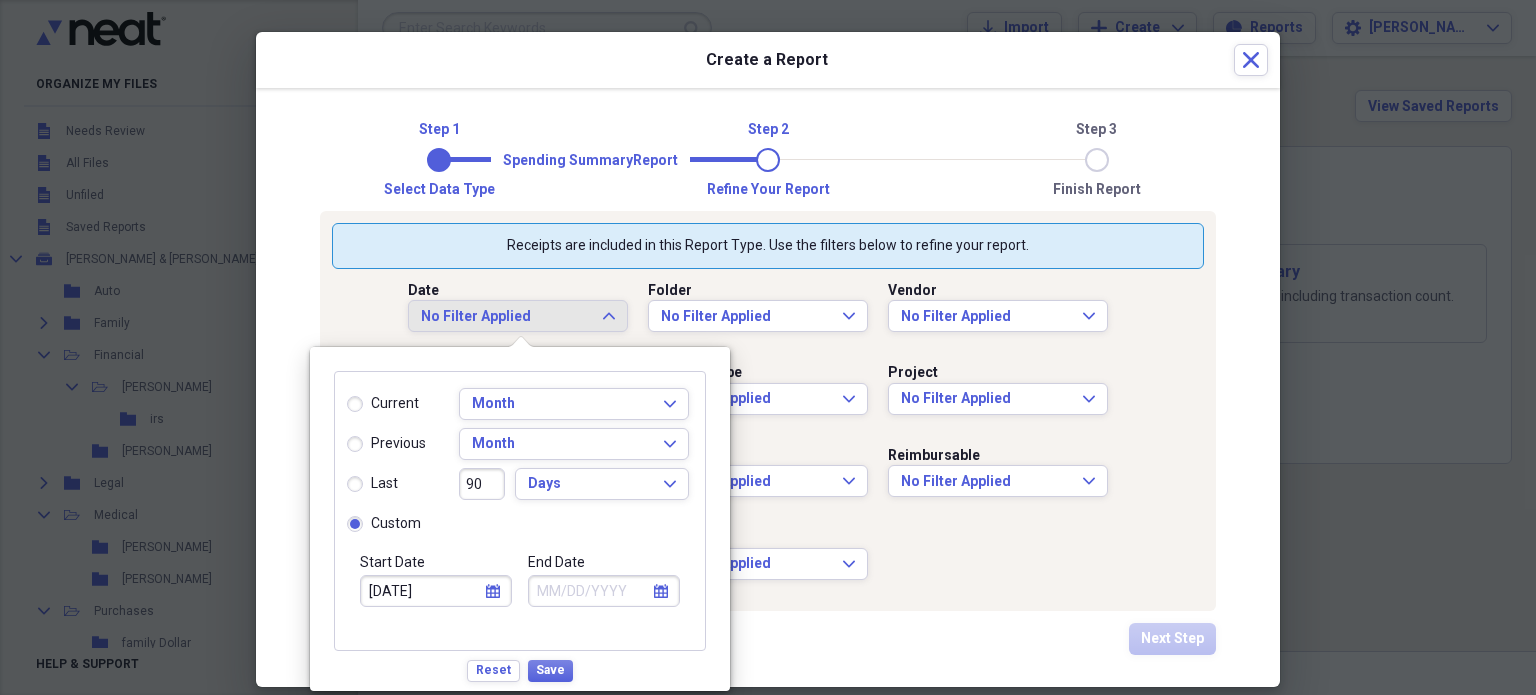 click 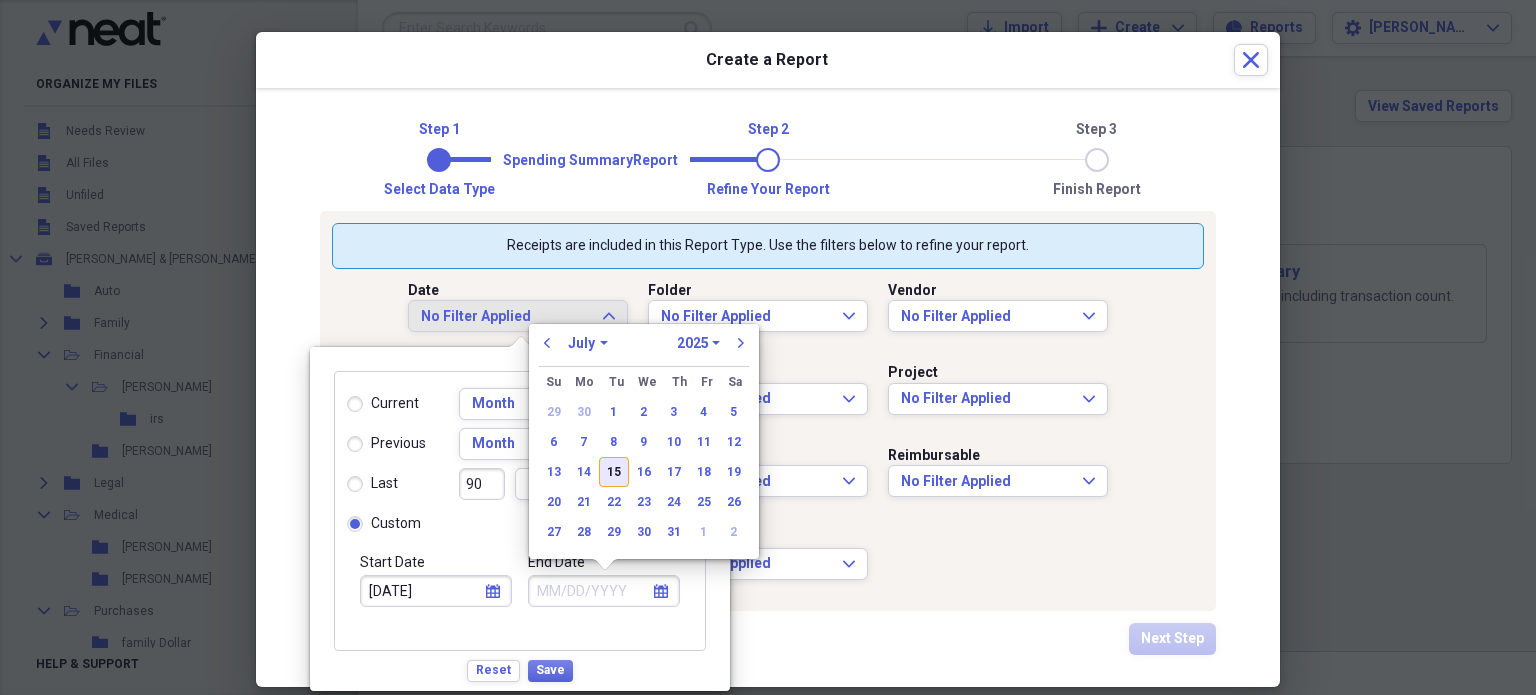 click on "15" at bounding box center (614, 472) 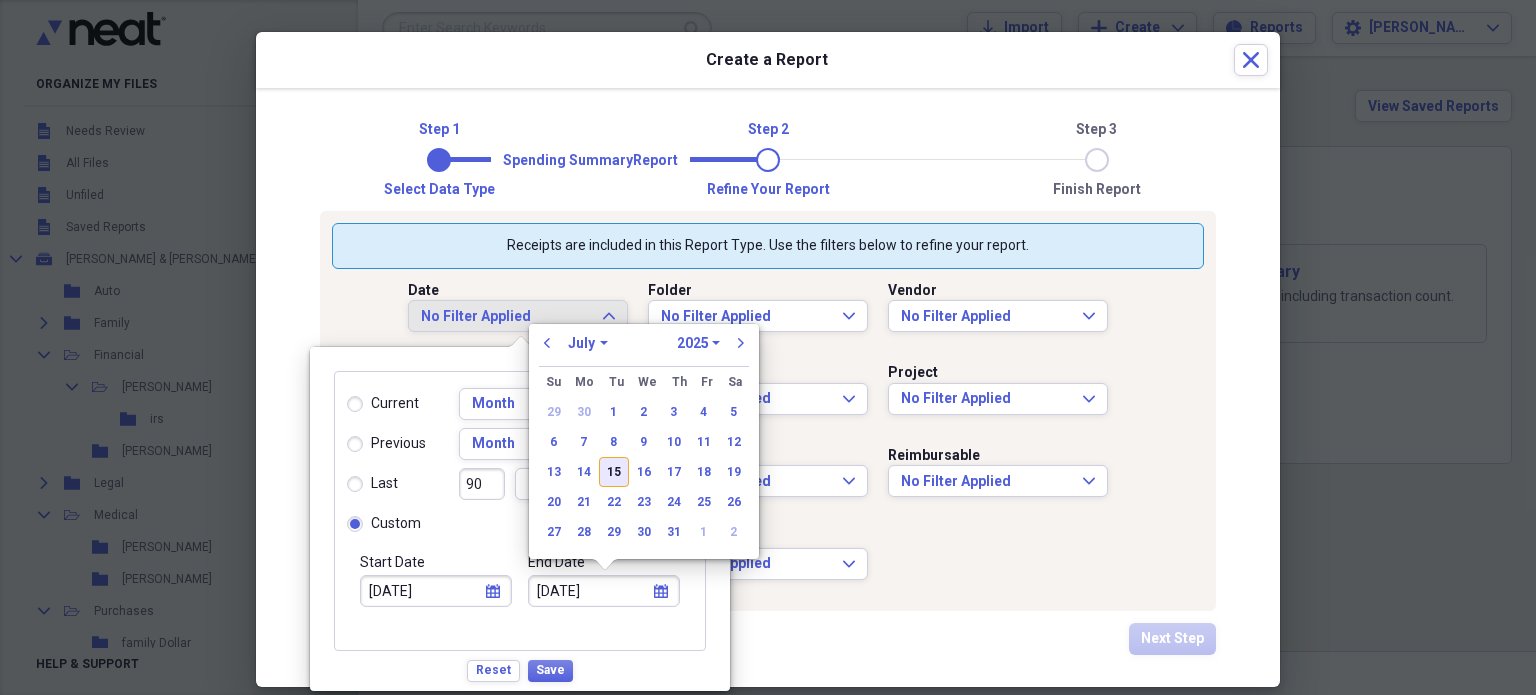 type on "07/15/2025" 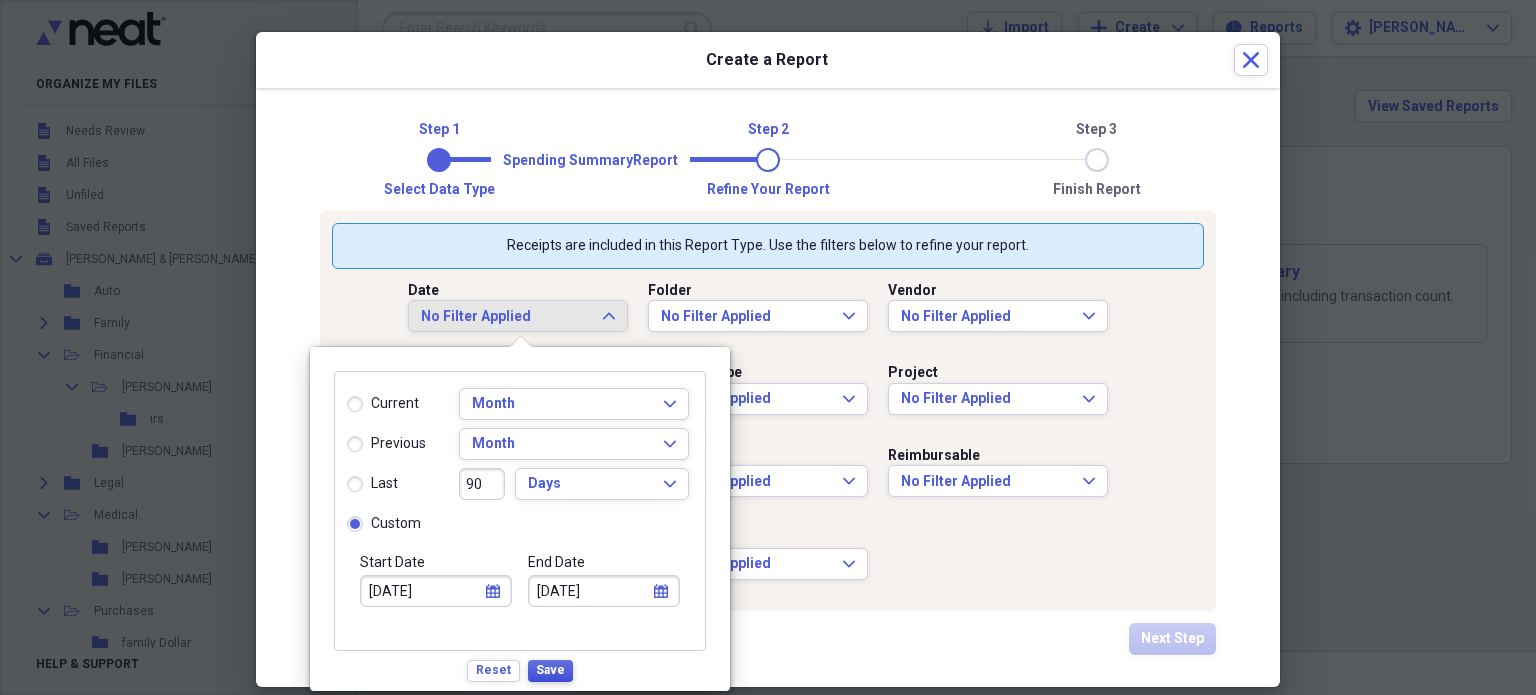 click on "Save" at bounding box center [550, 670] 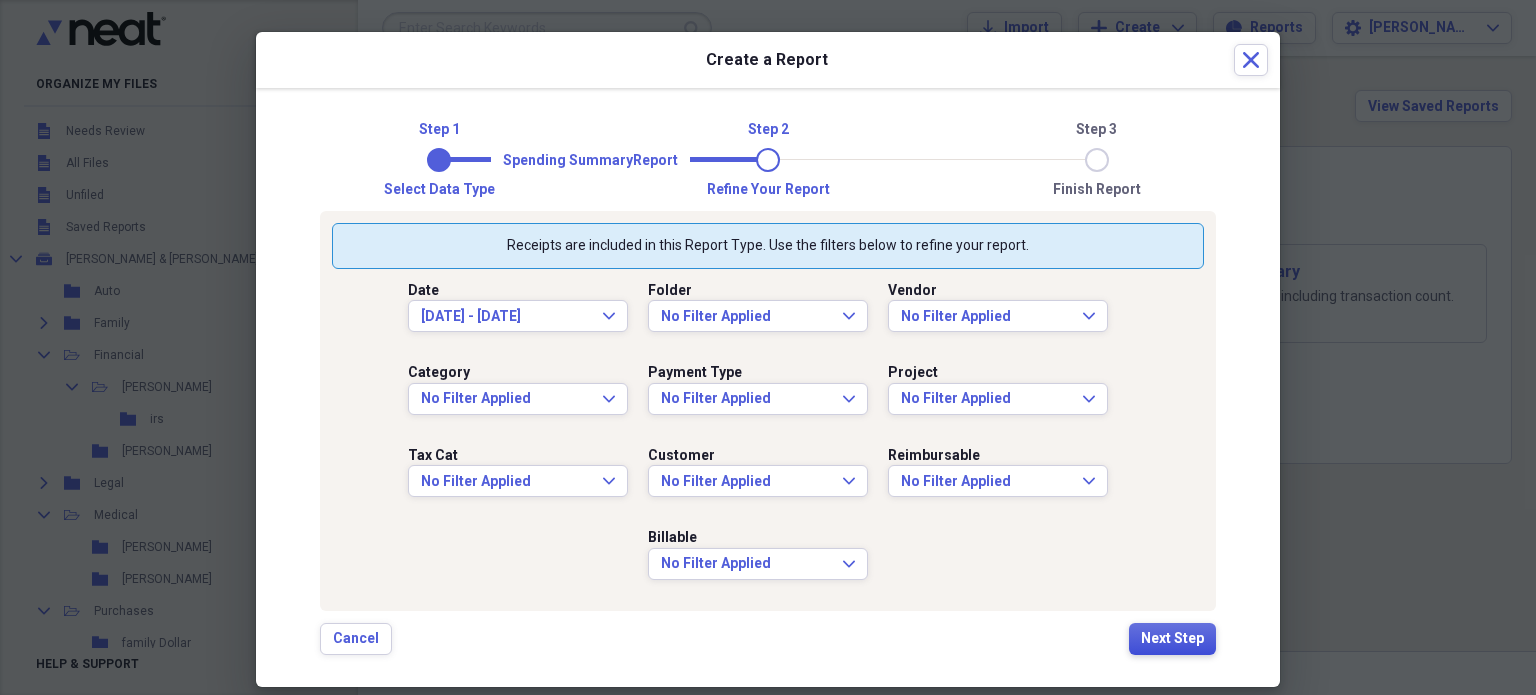 click on "Next Step" at bounding box center [1172, 639] 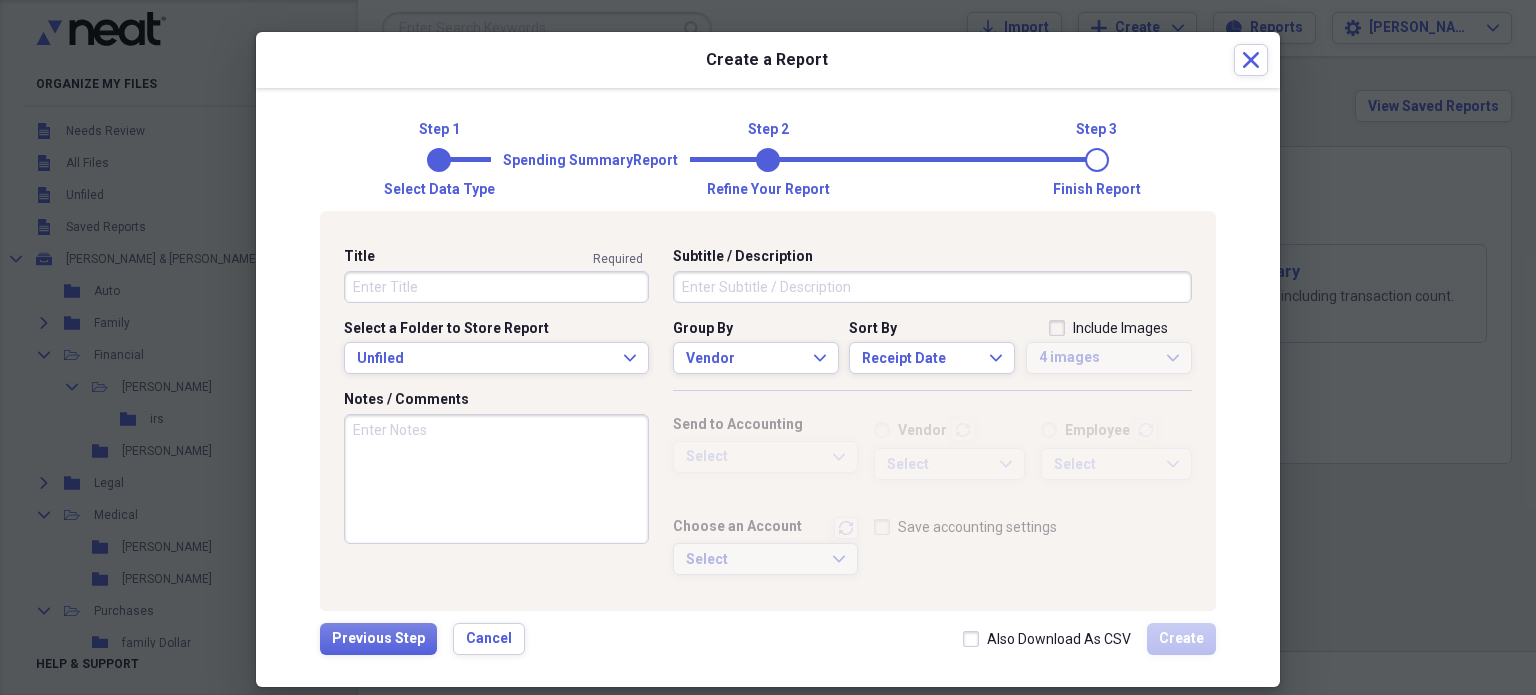 click on "Title" at bounding box center [496, 287] 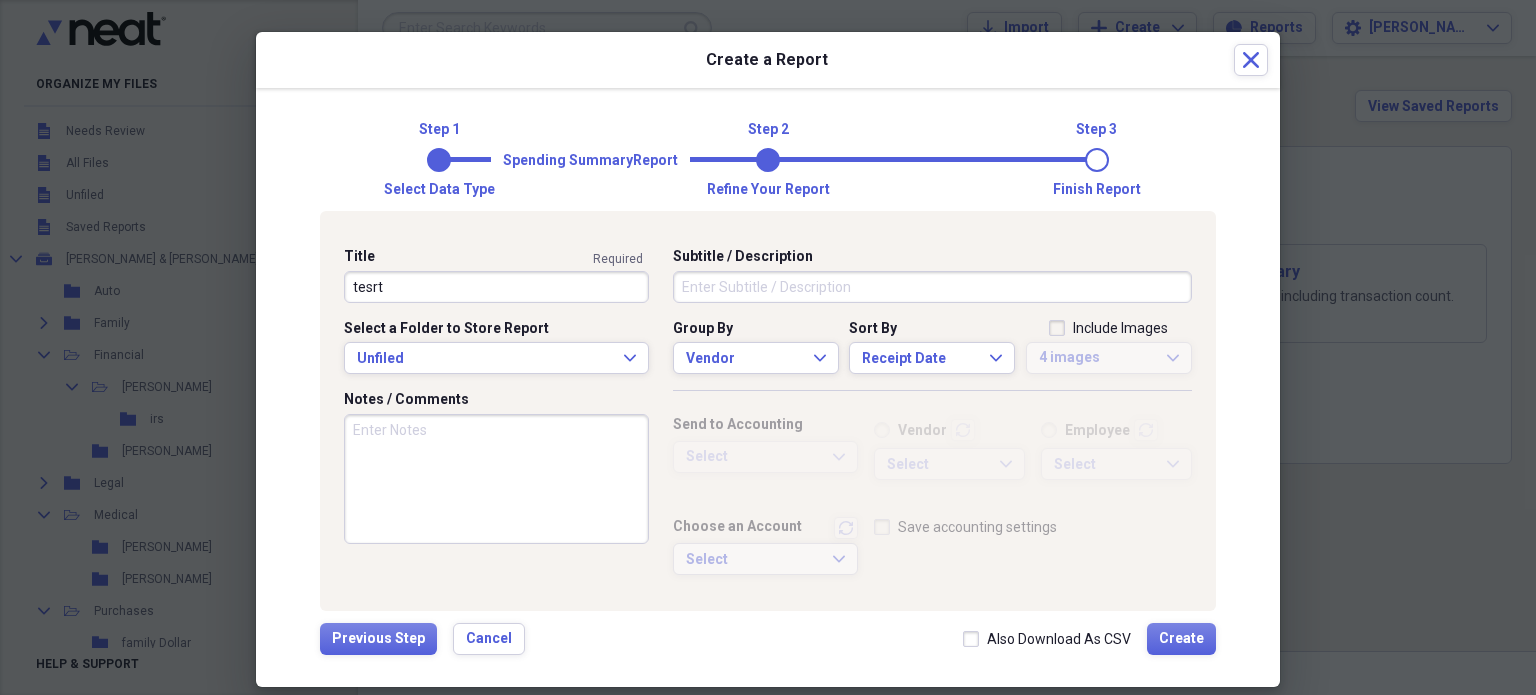 scroll, scrollTop: 7, scrollLeft: 0, axis: vertical 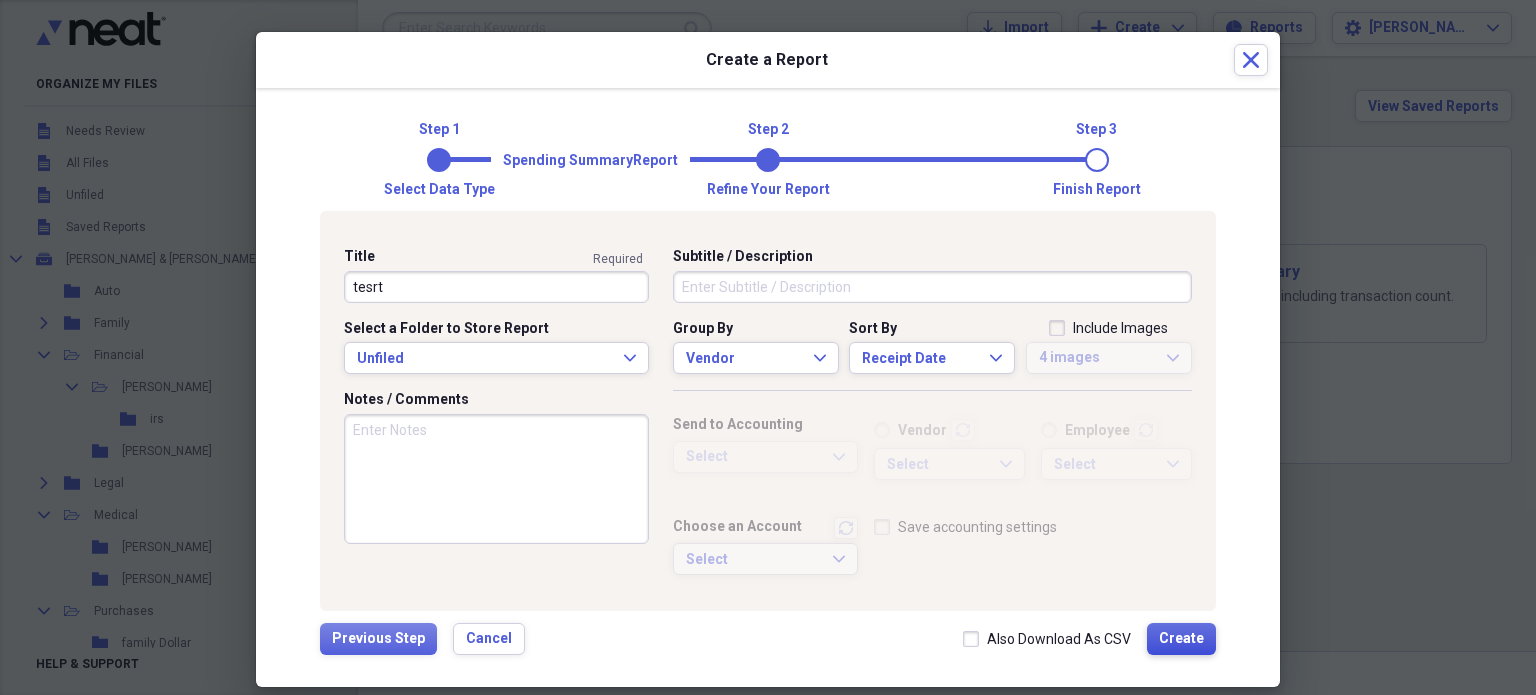 type on "tesrt" 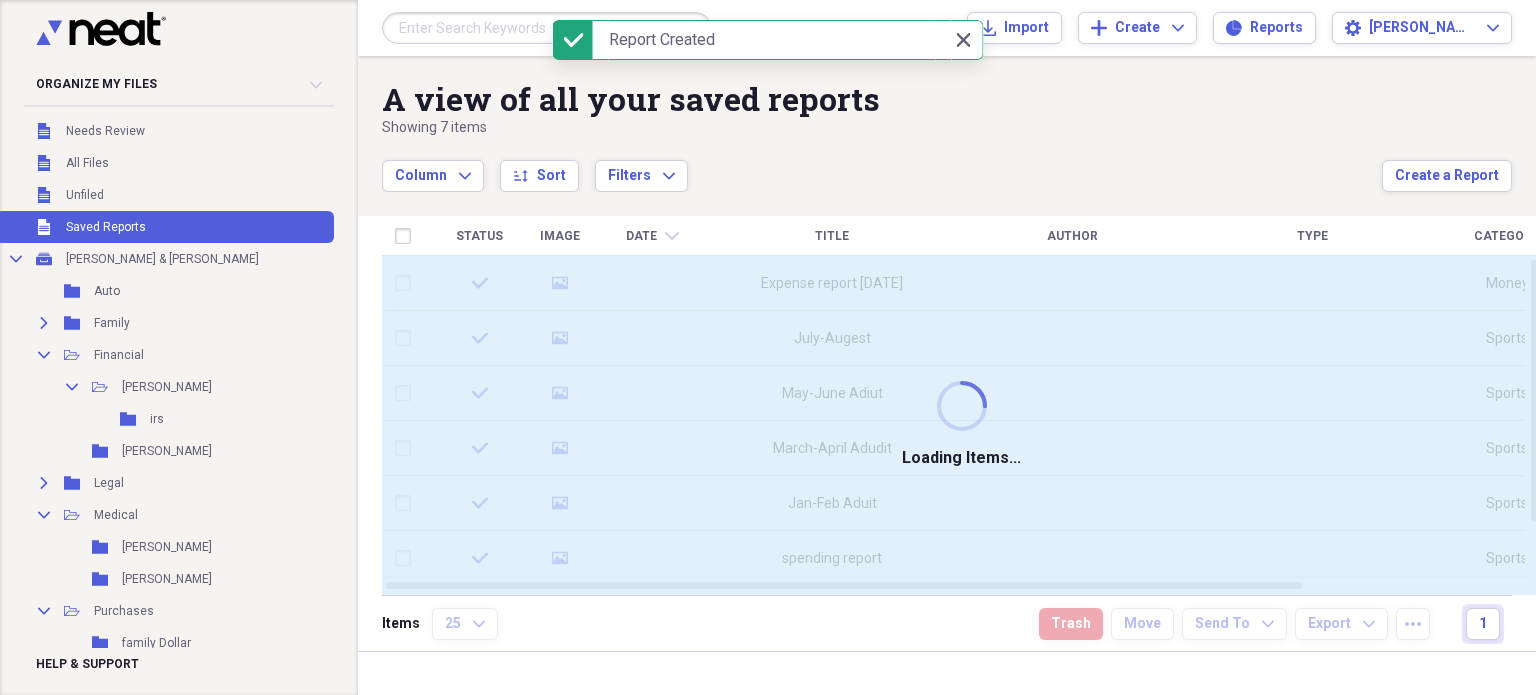 scroll, scrollTop: 0, scrollLeft: 0, axis: both 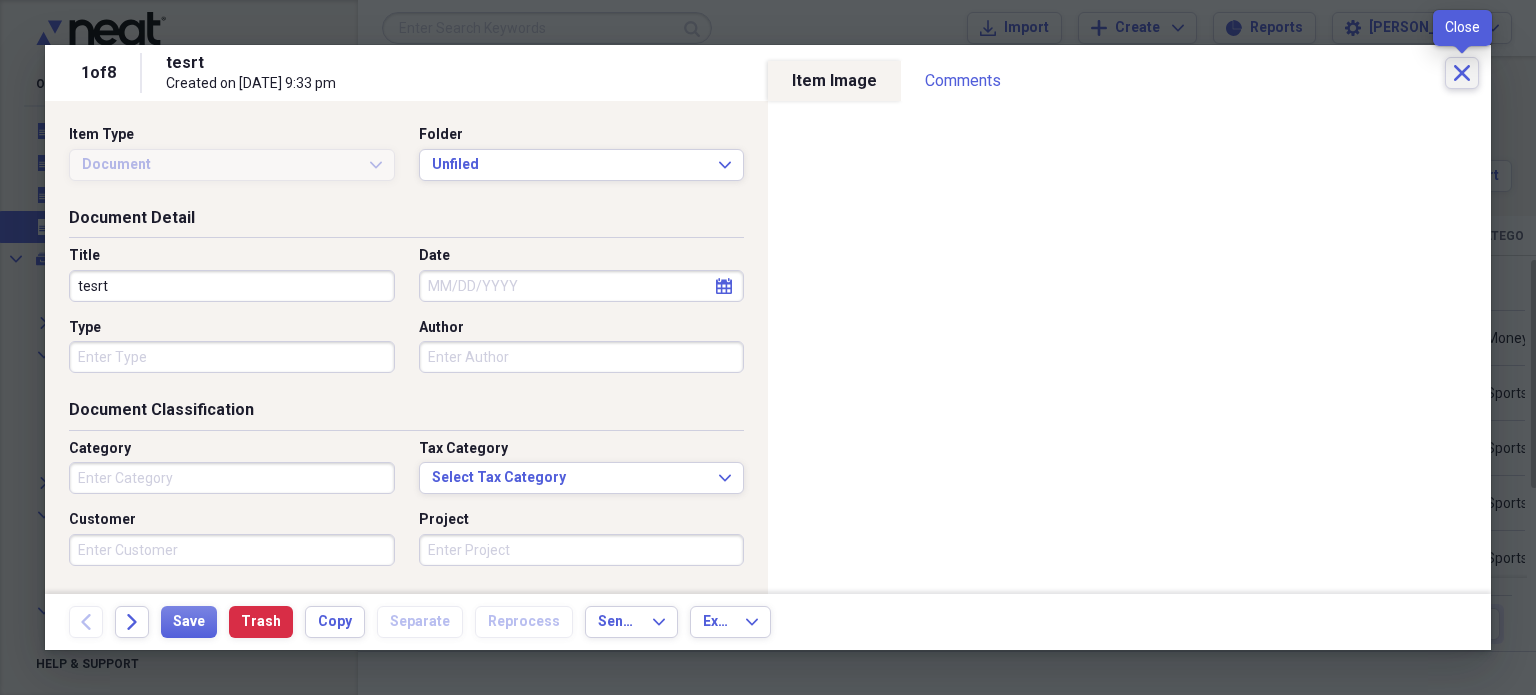 click on "Close" at bounding box center [1462, 73] 